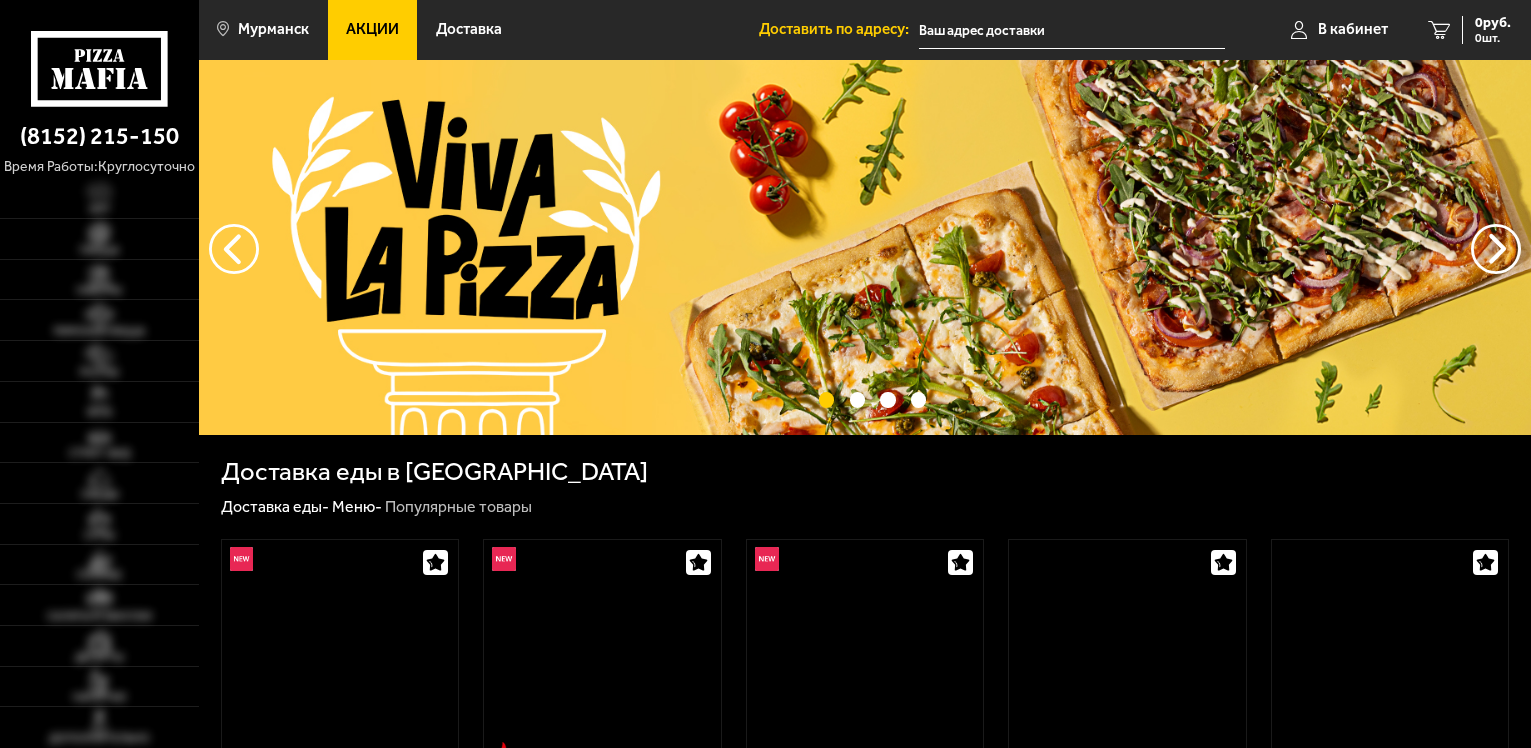 scroll, scrollTop: 0, scrollLeft: 0, axis: both 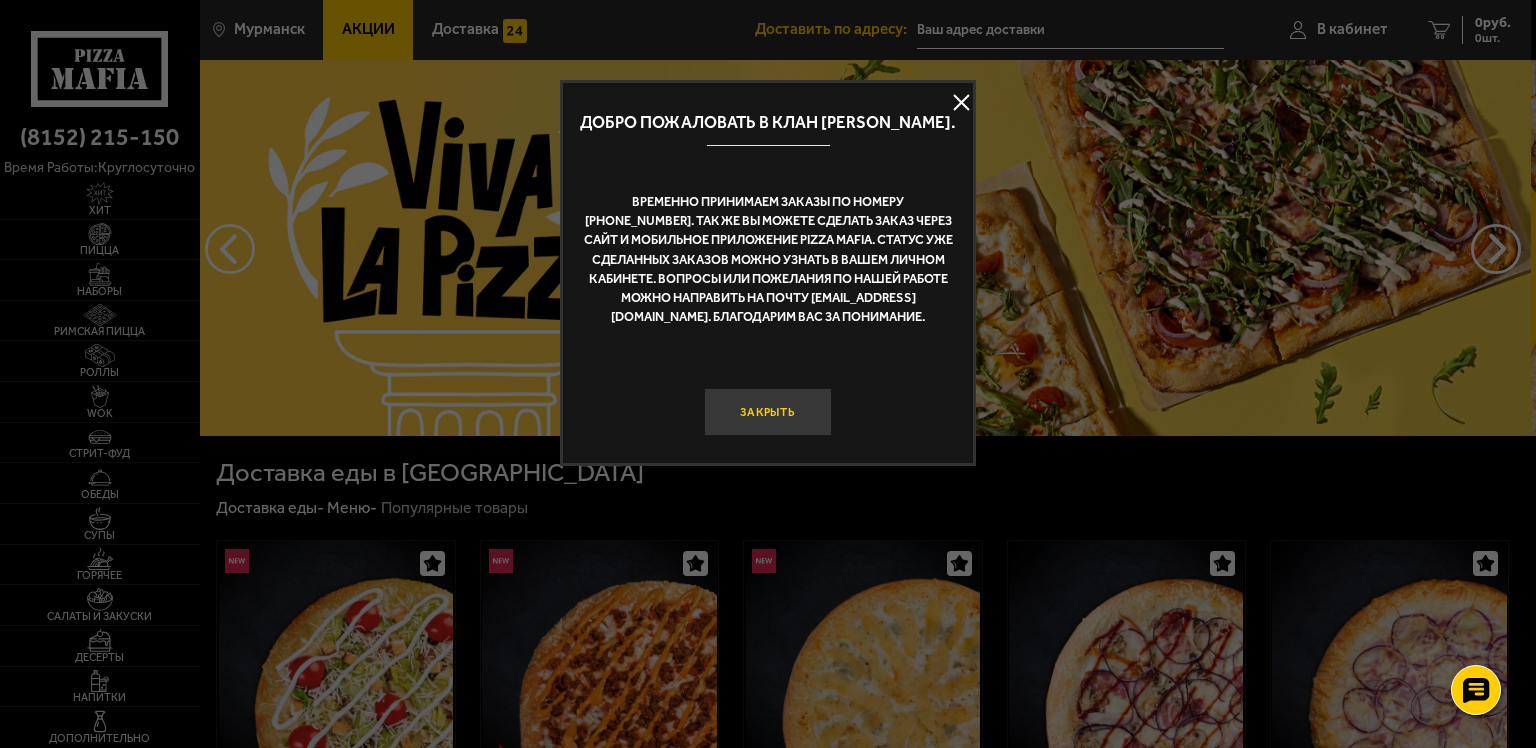 click on "Закрыть" at bounding box center [768, 412] 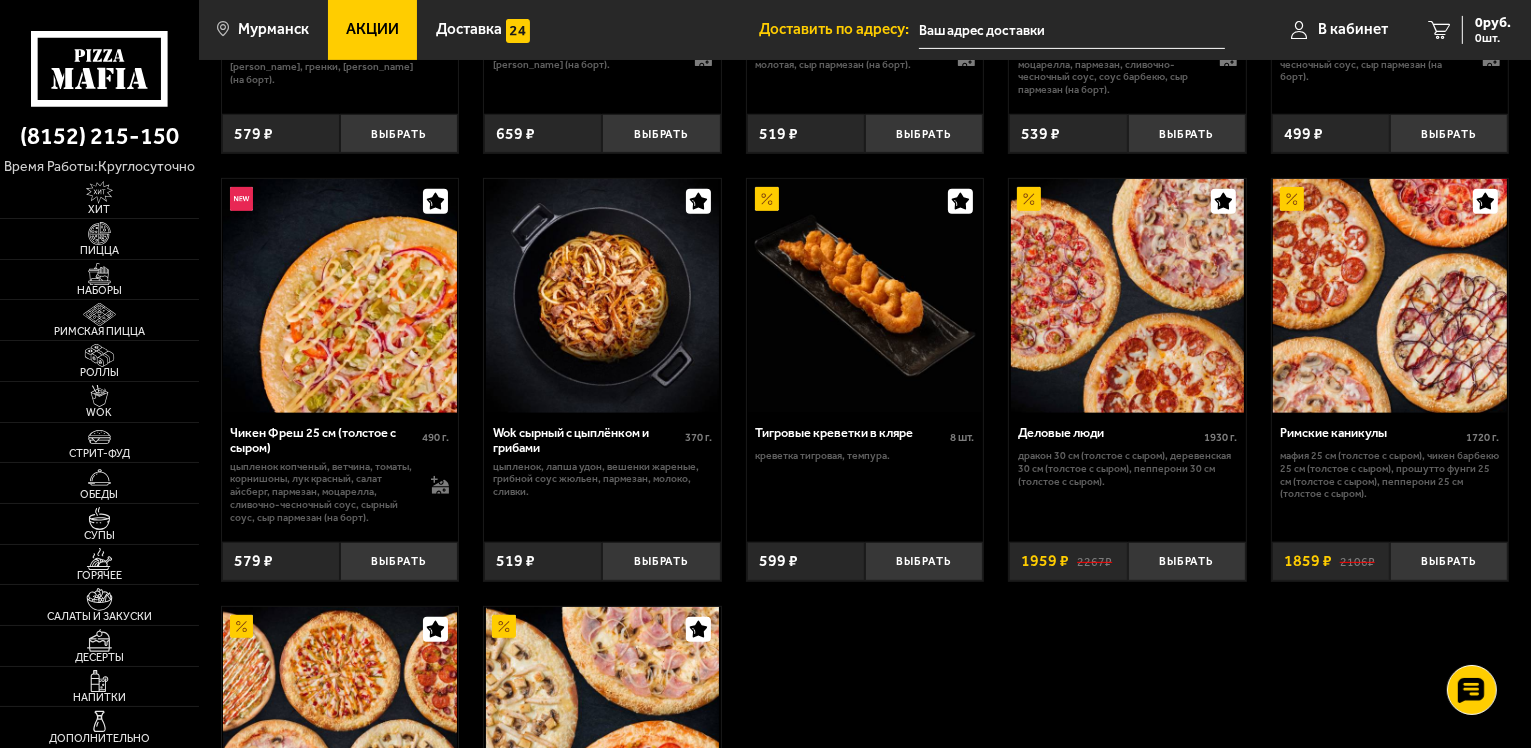 scroll, scrollTop: 800, scrollLeft: 0, axis: vertical 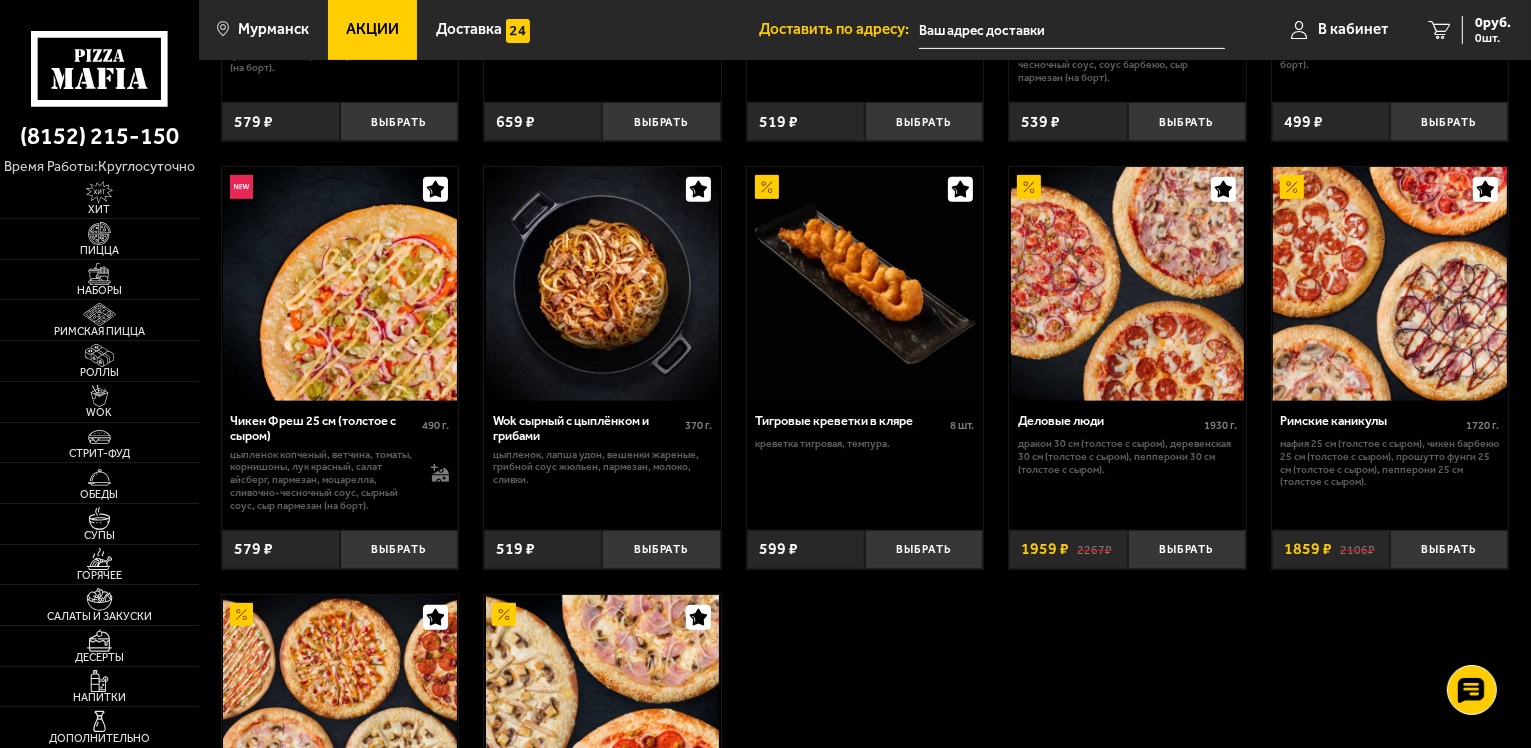 click at bounding box center [1390, 284] 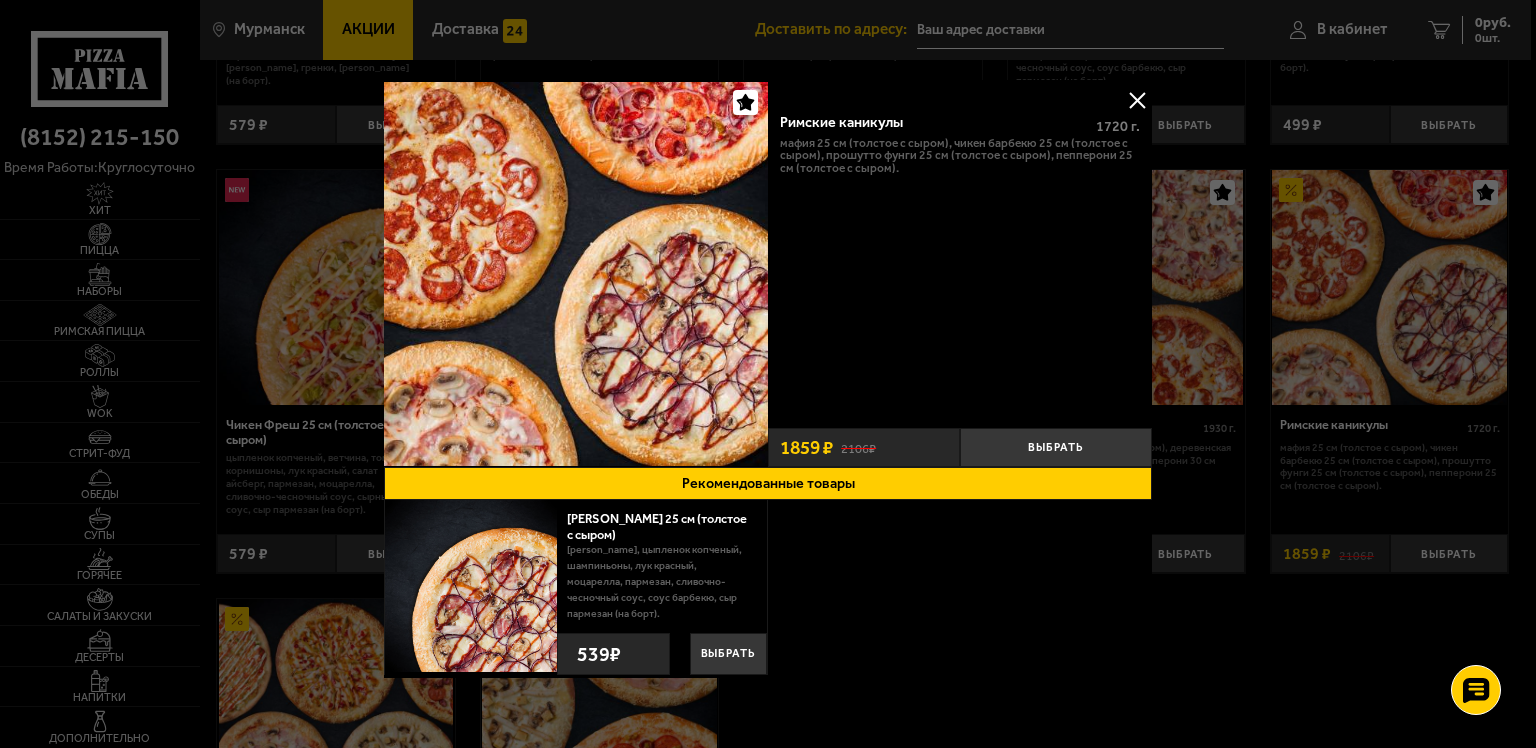 click at bounding box center (1137, 100) 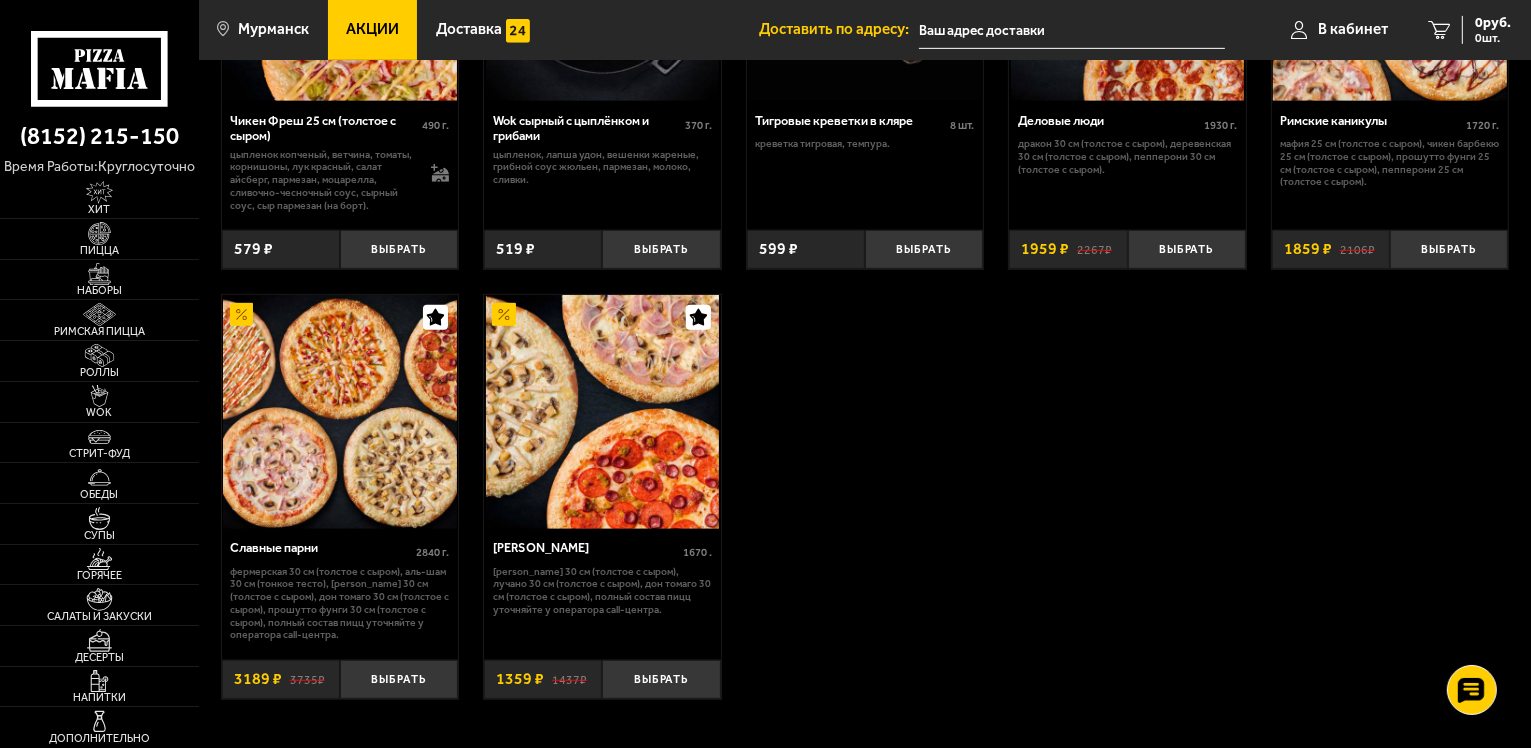 scroll, scrollTop: 900, scrollLeft: 0, axis: vertical 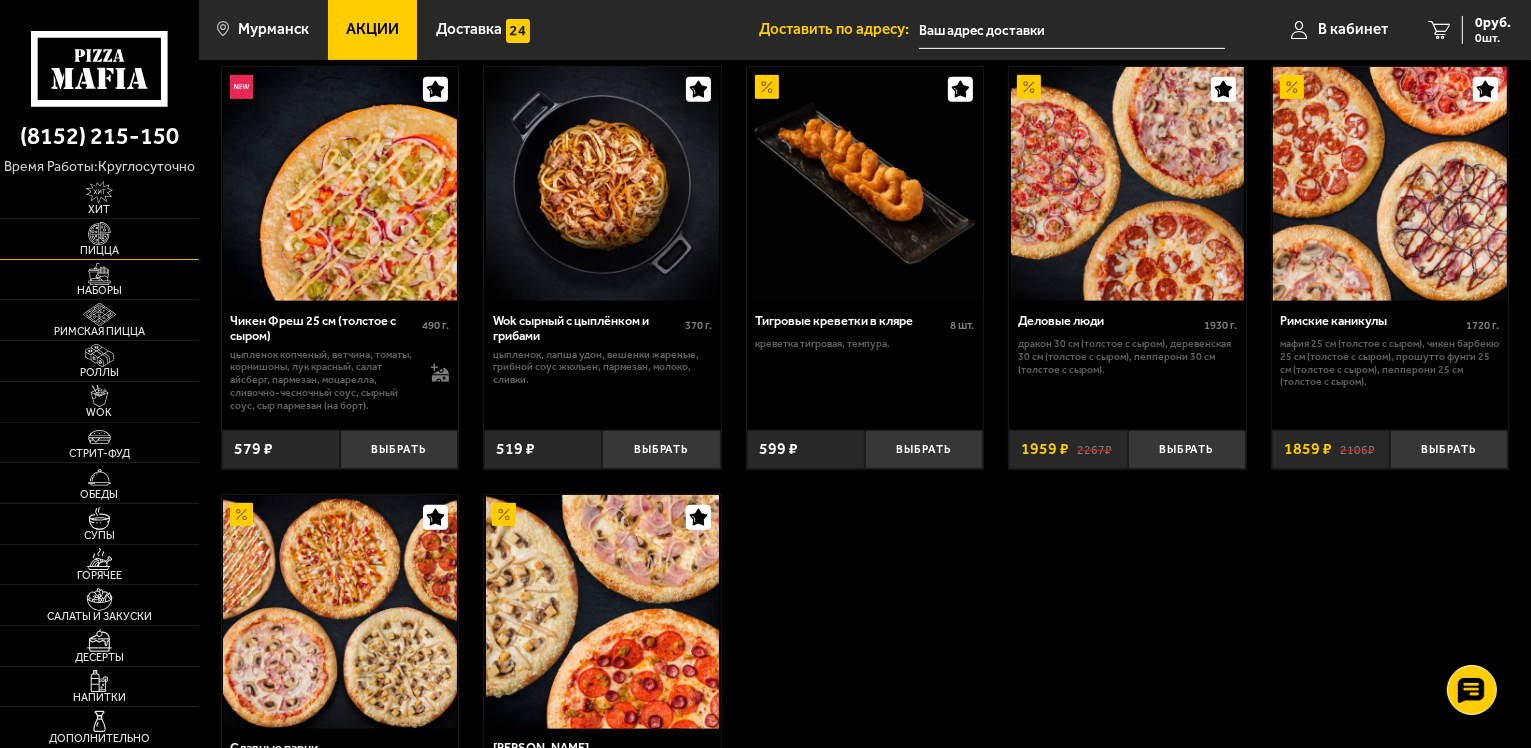 click on "Пицца" at bounding box center (99, 250) 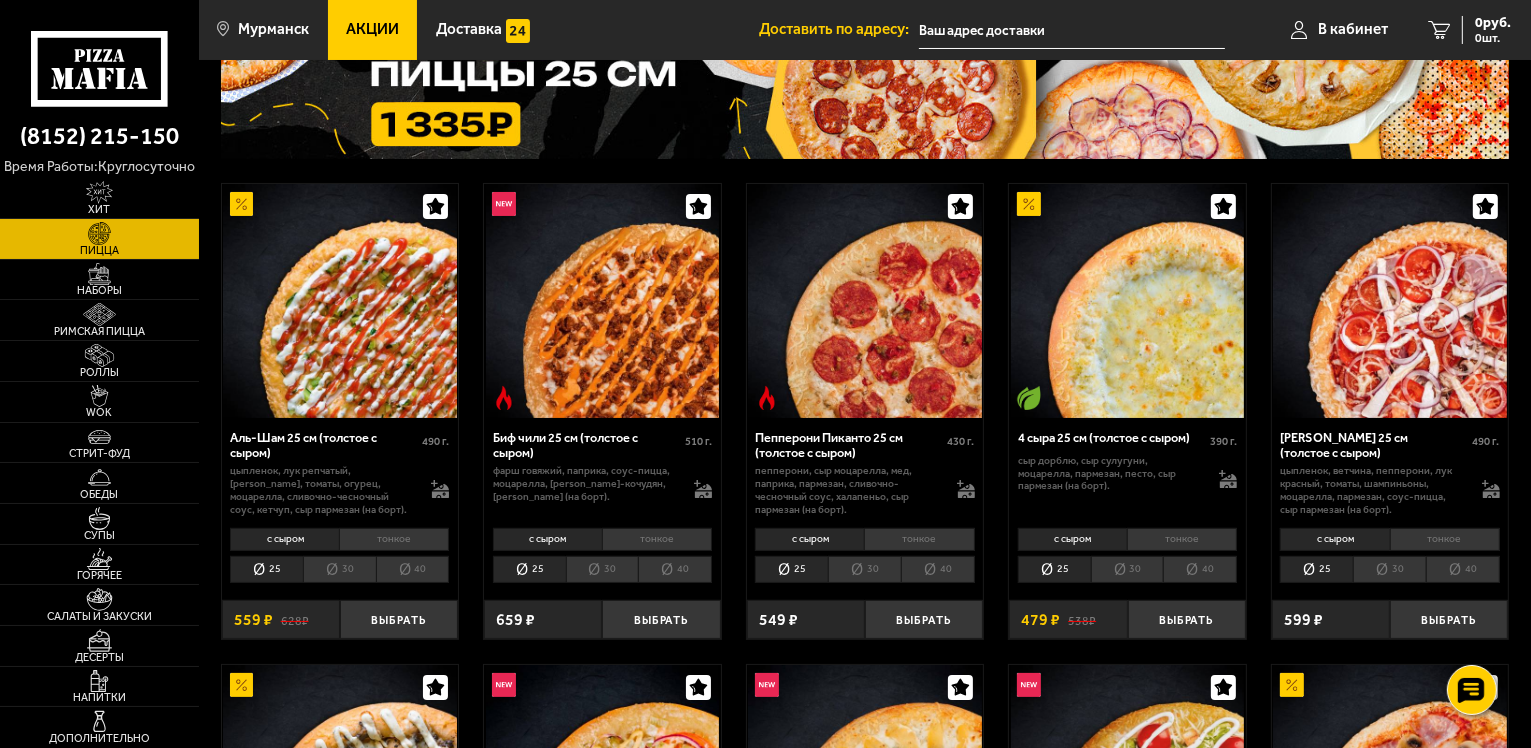 scroll, scrollTop: 200, scrollLeft: 0, axis: vertical 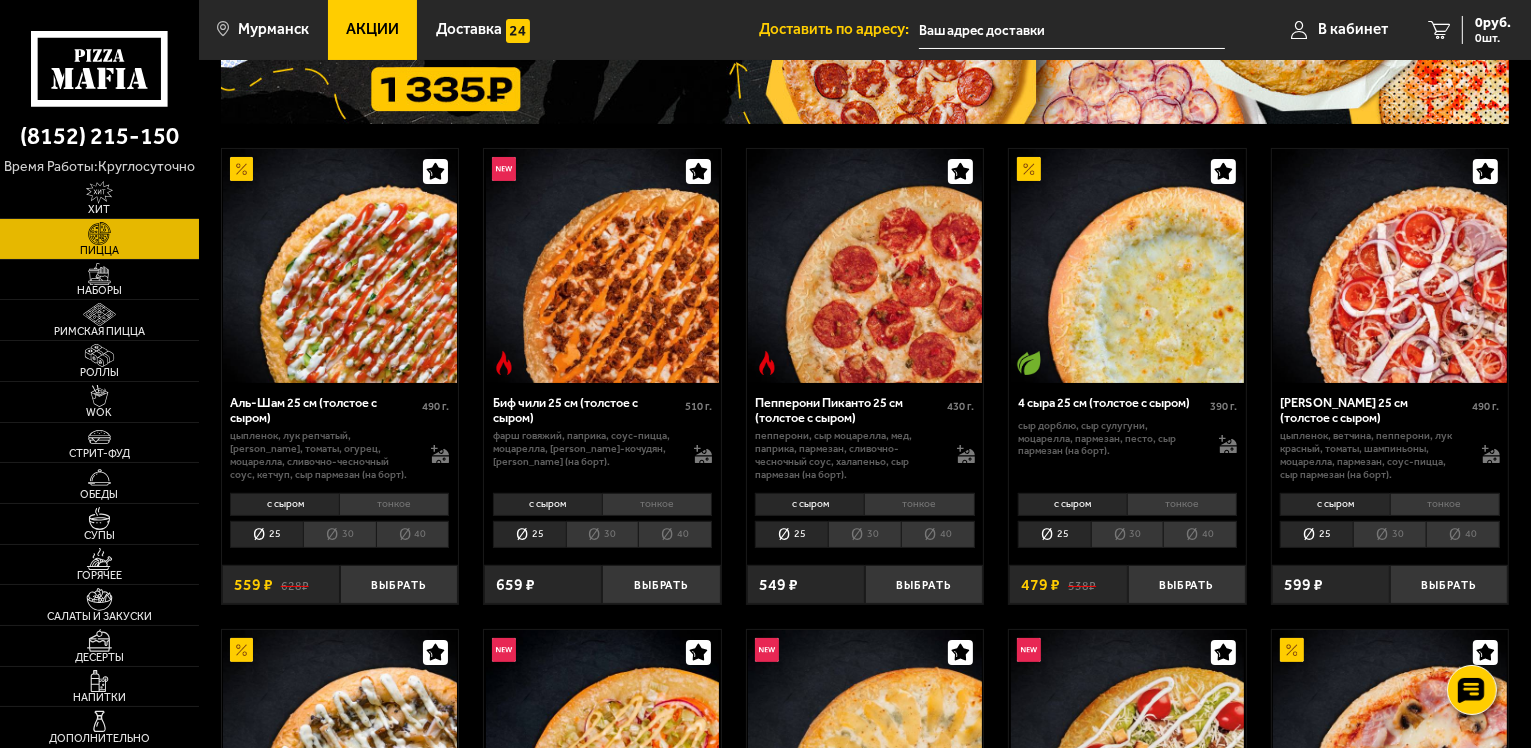 click on "40" at bounding box center [413, 535] 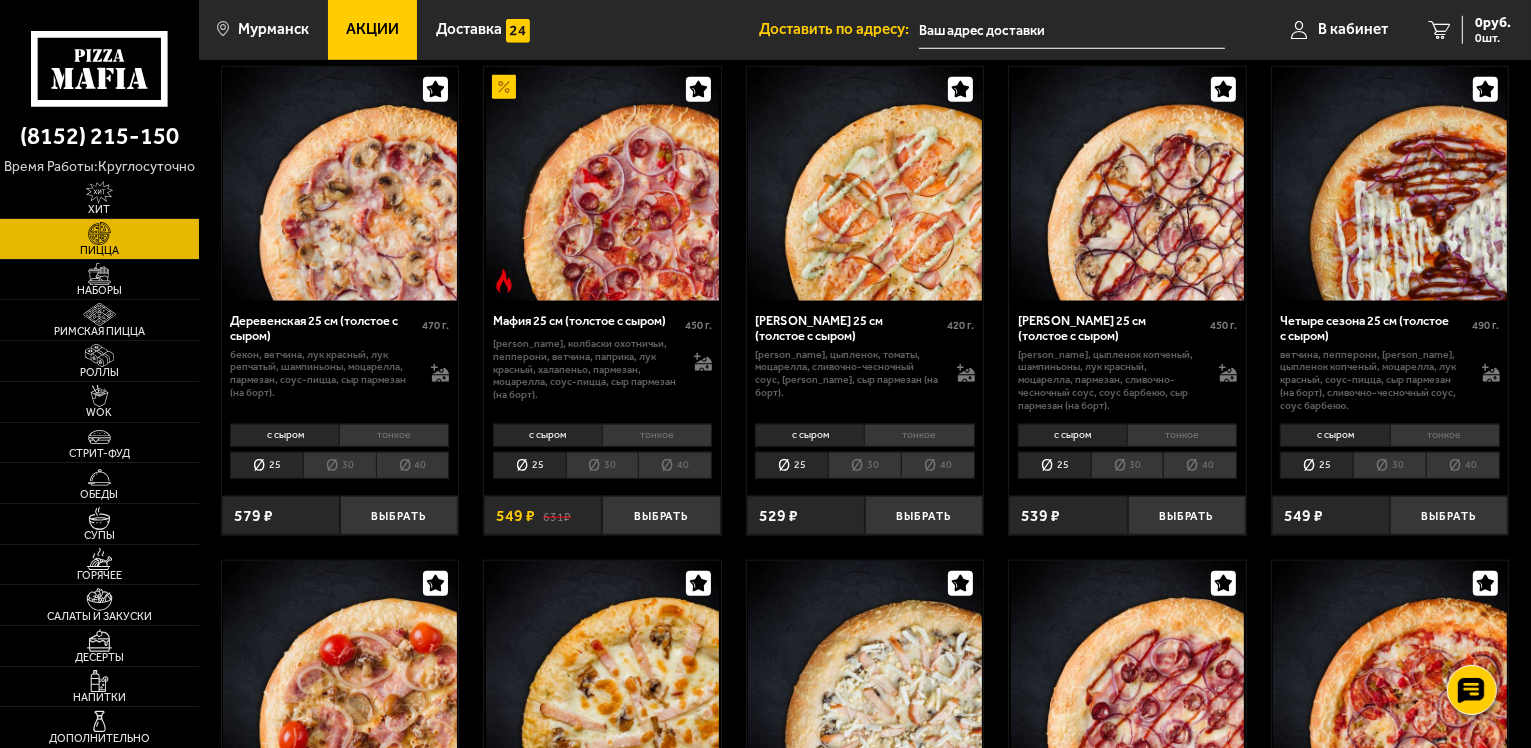 scroll, scrollTop: 1800, scrollLeft: 0, axis: vertical 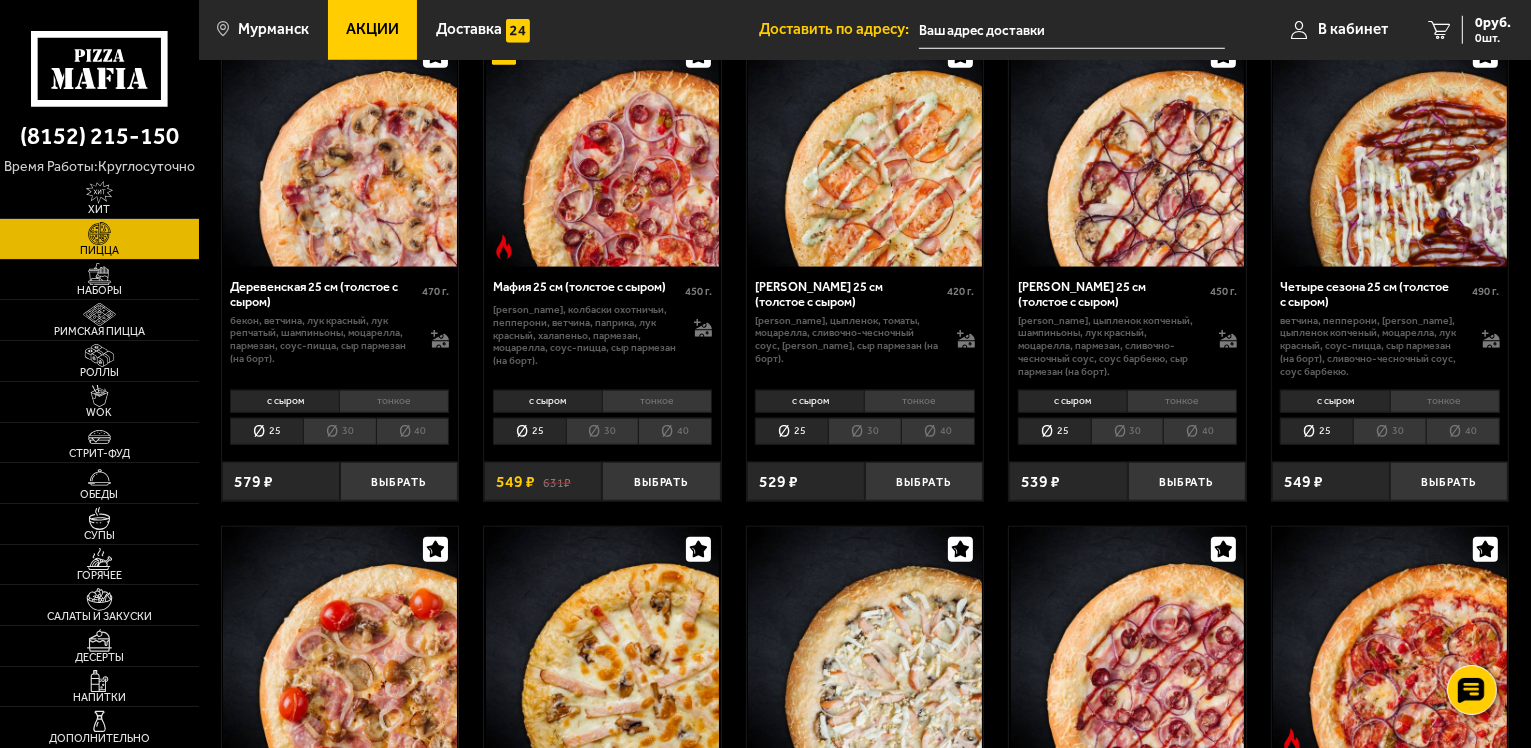 click on "40" at bounding box center [1200, 432] 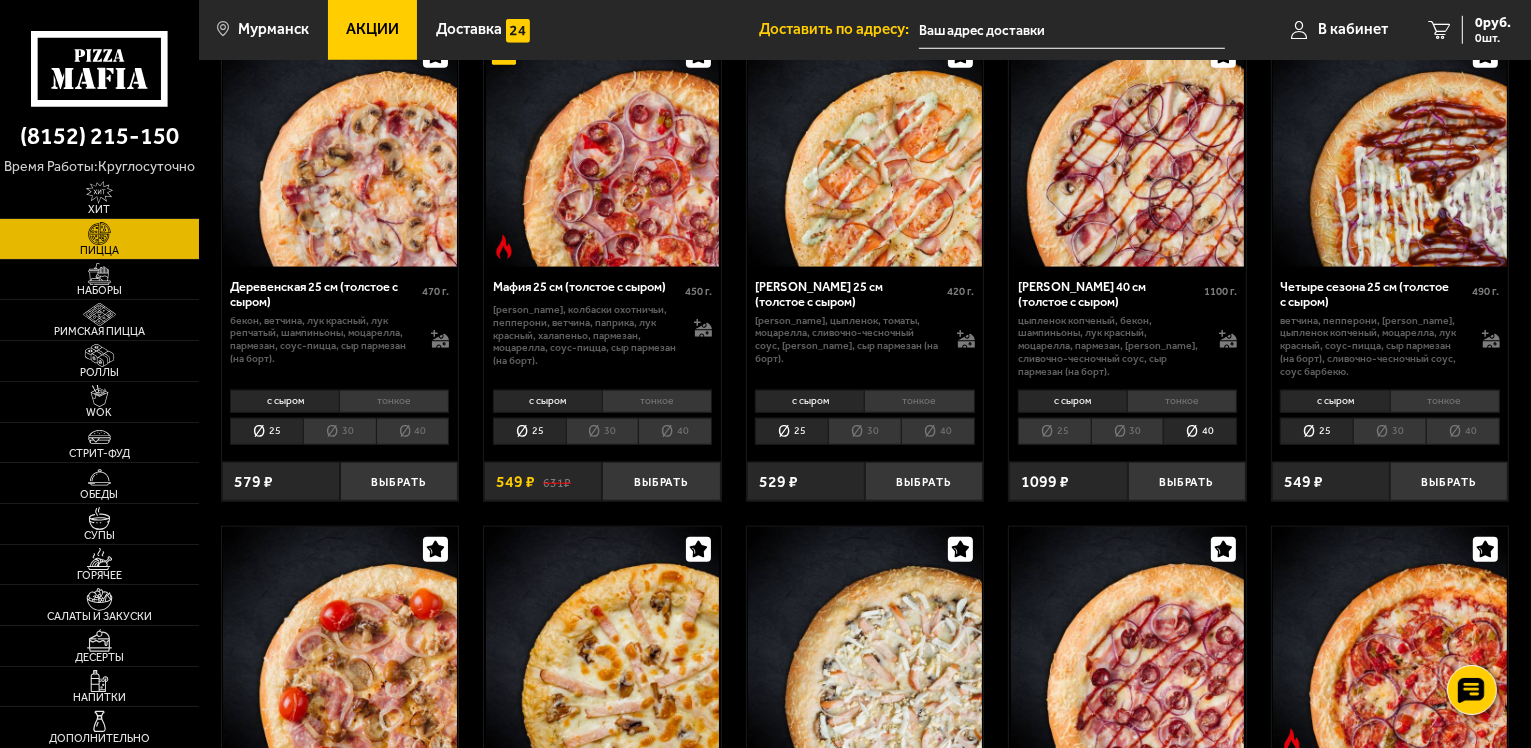 click on "тонкое" at bounding box center (1182, 401) 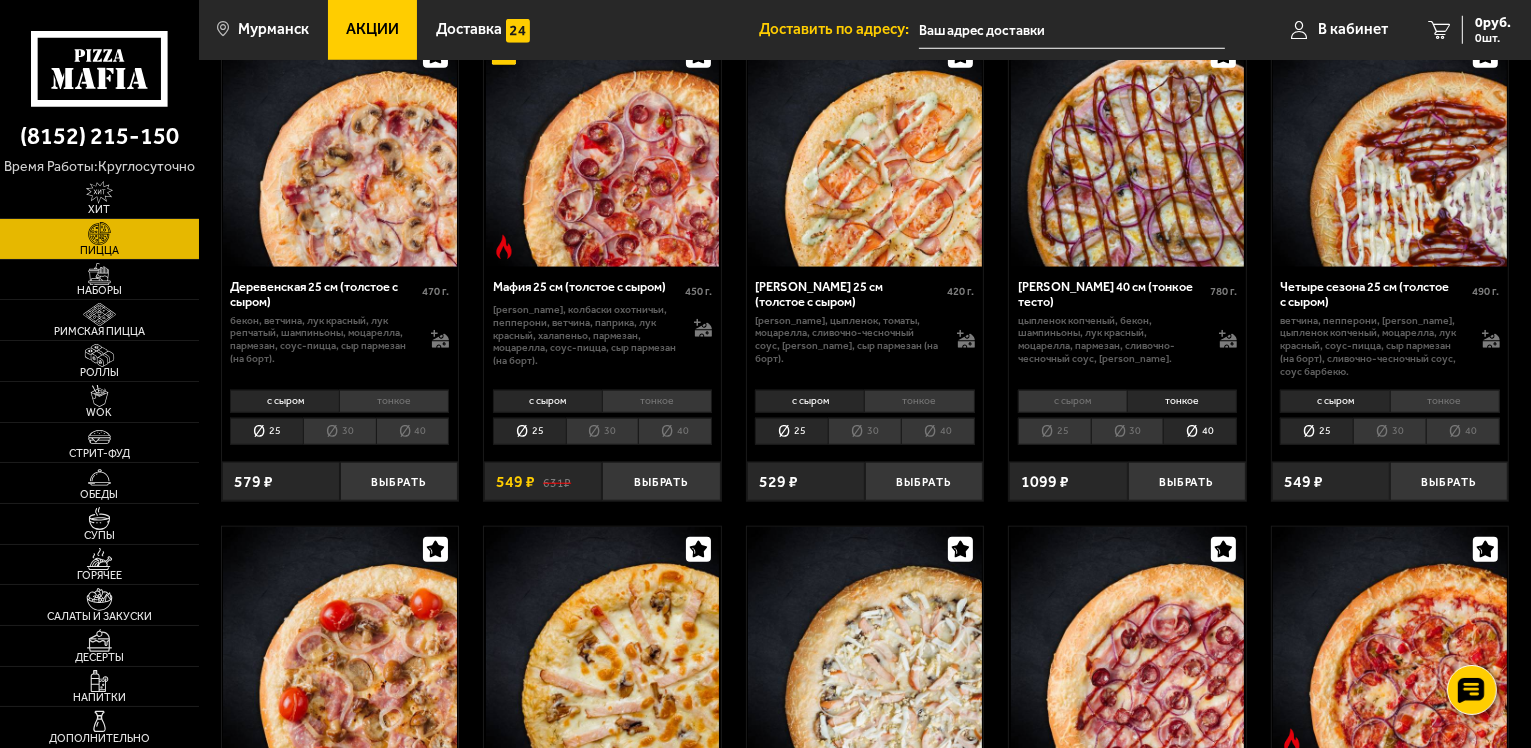 scroll, scrollTop: 1900, scrollLeft: 0, axis: vertical 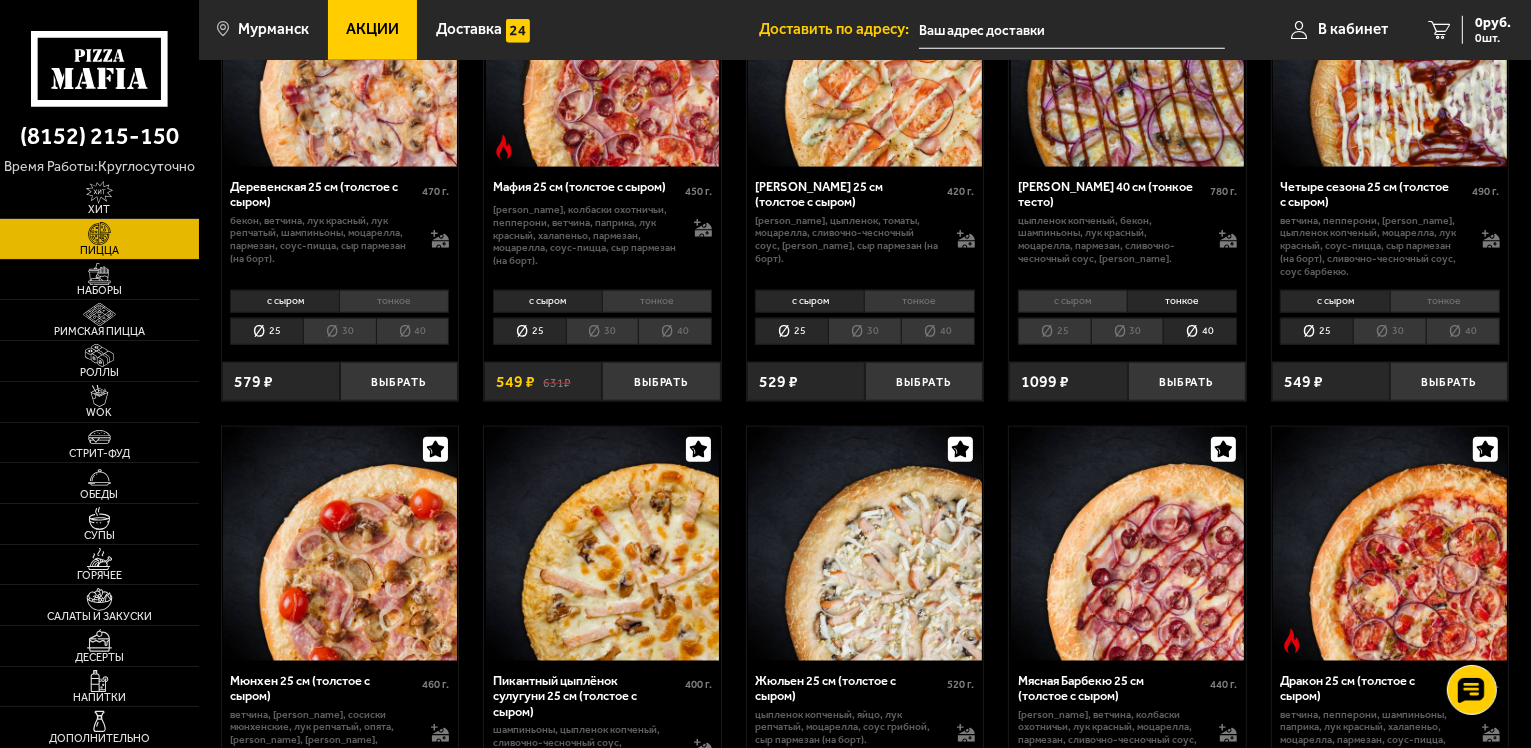 click on "40" at bounding box center [1463, 332] 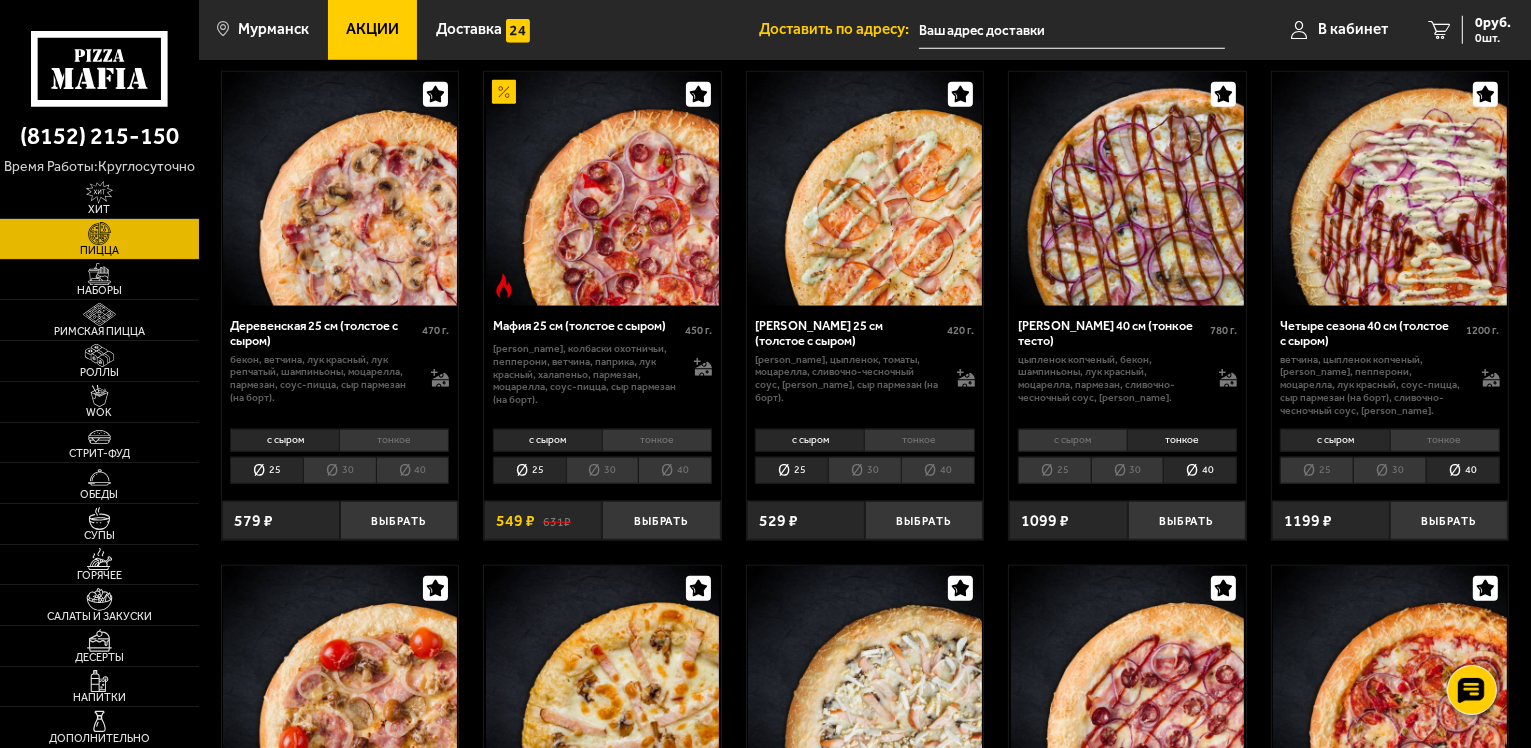 scroll, scrollTop: 1700, scrollLeft: 0, axis: vertical 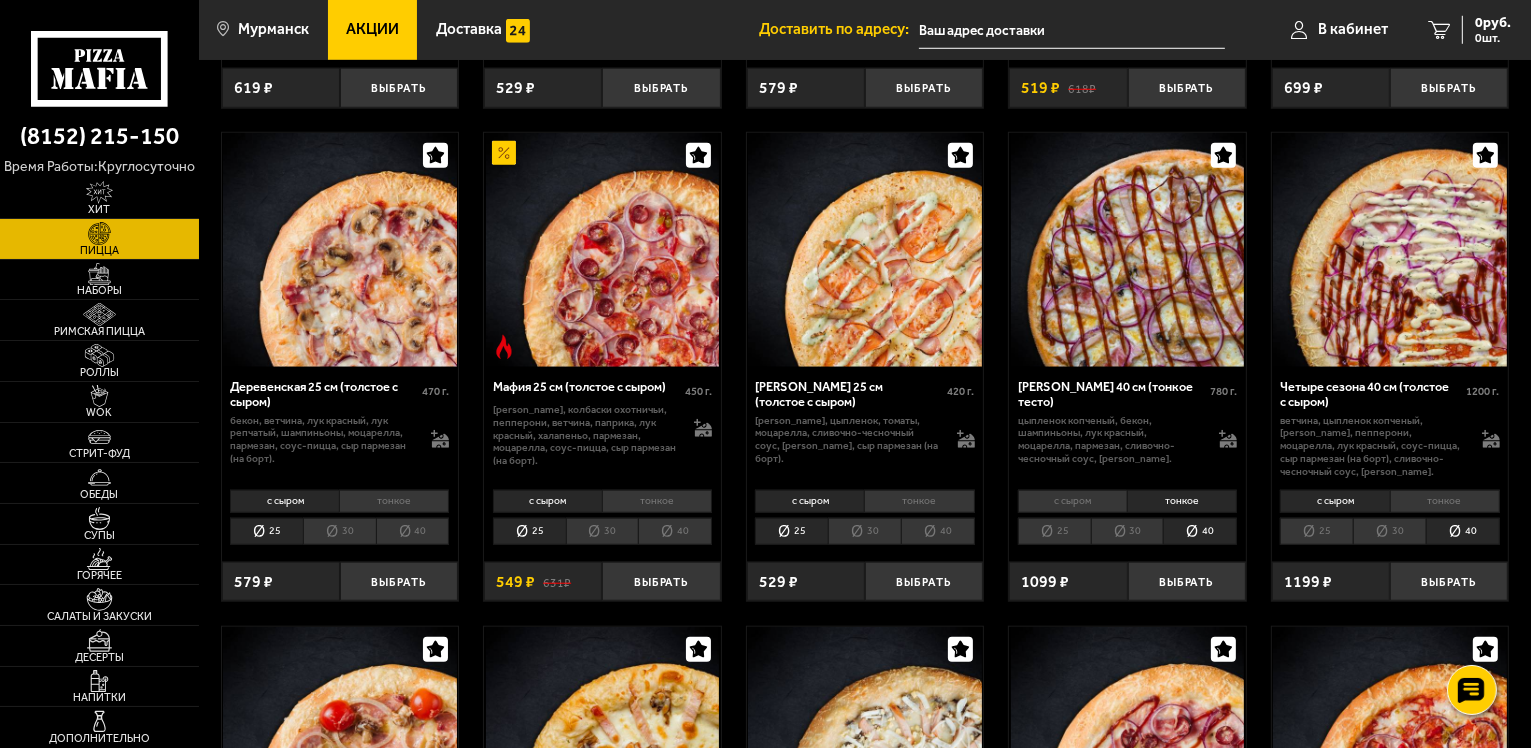 click on "40" at bounding box center [413, 532] 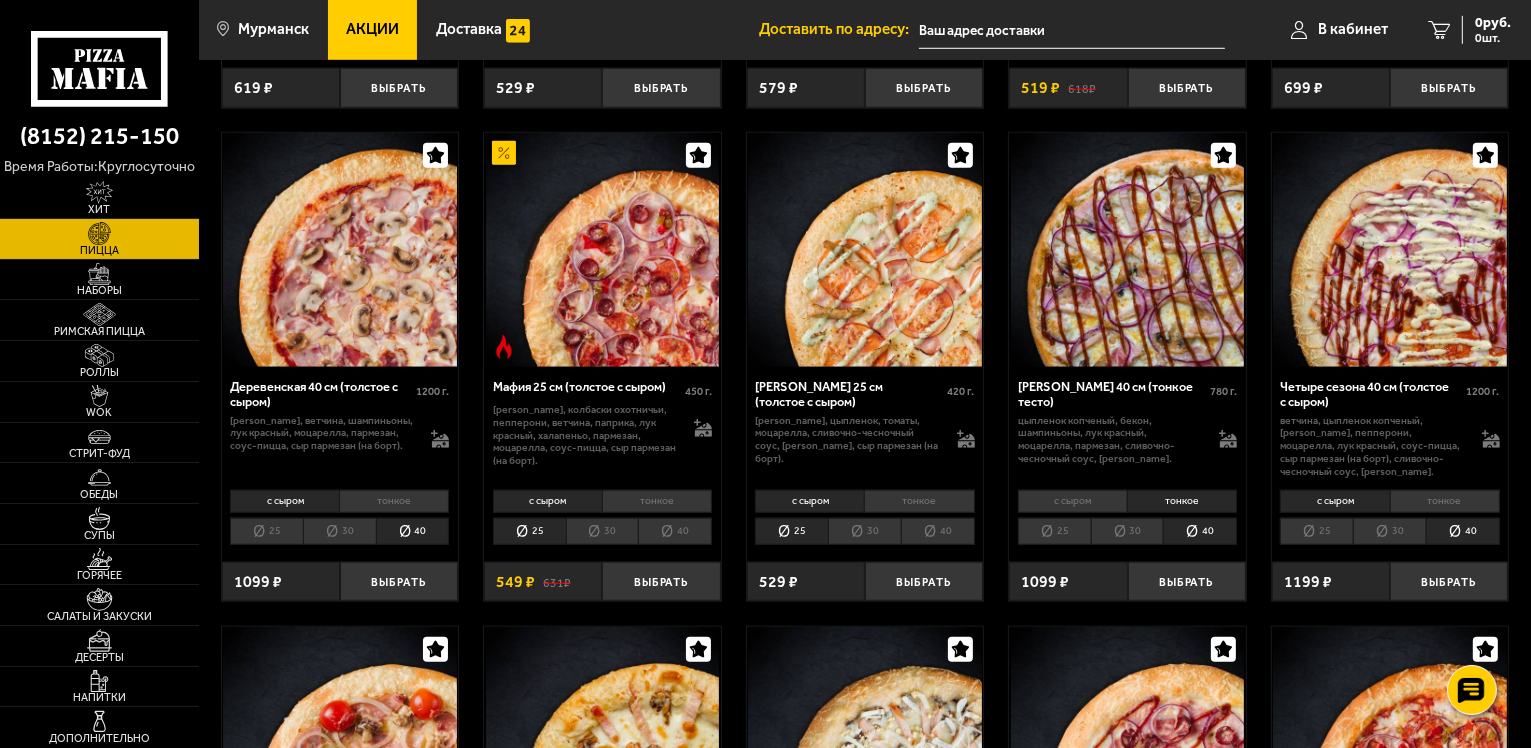 click on "тонкое" at bounding box center (394, 501) 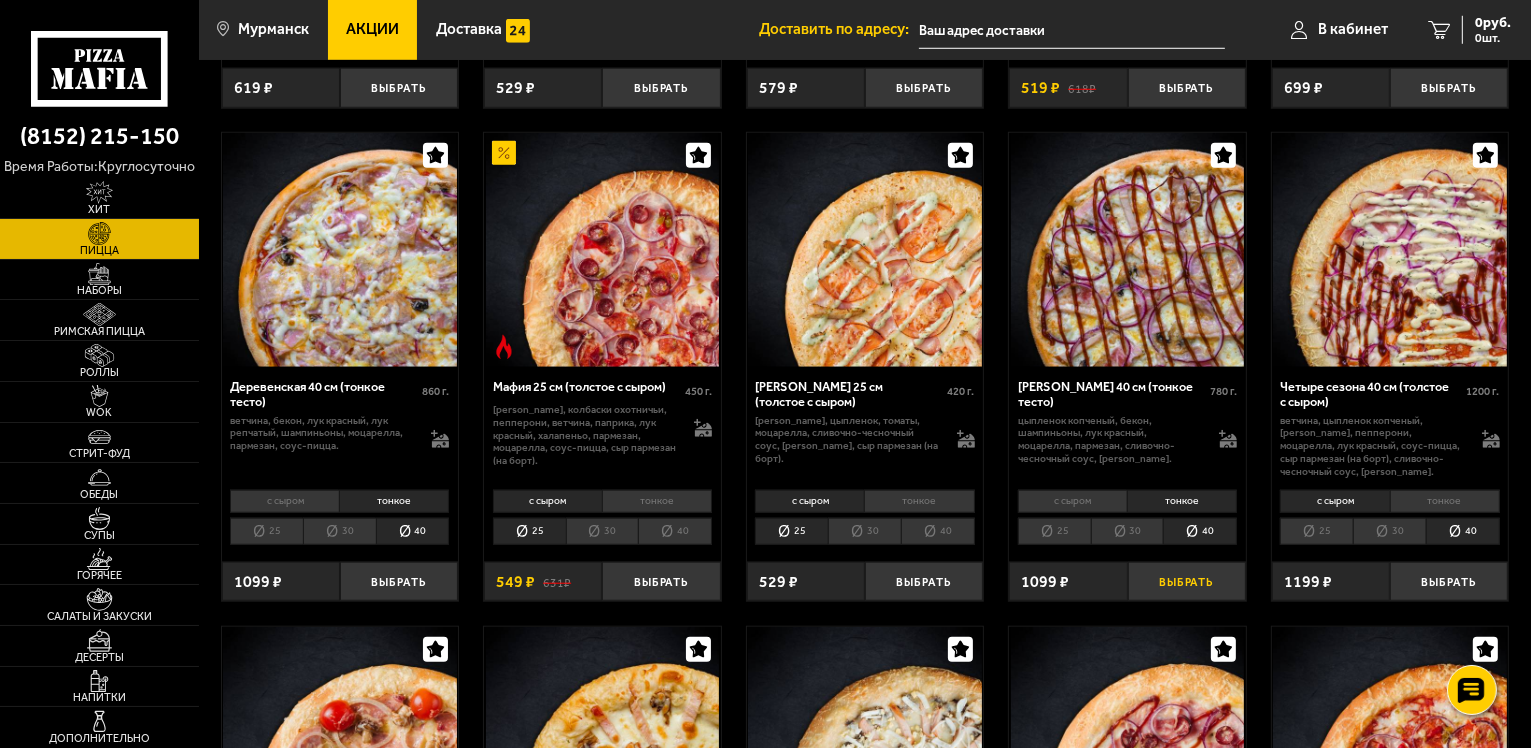 click on "Выбрать" at bounding box center [1187, 581] 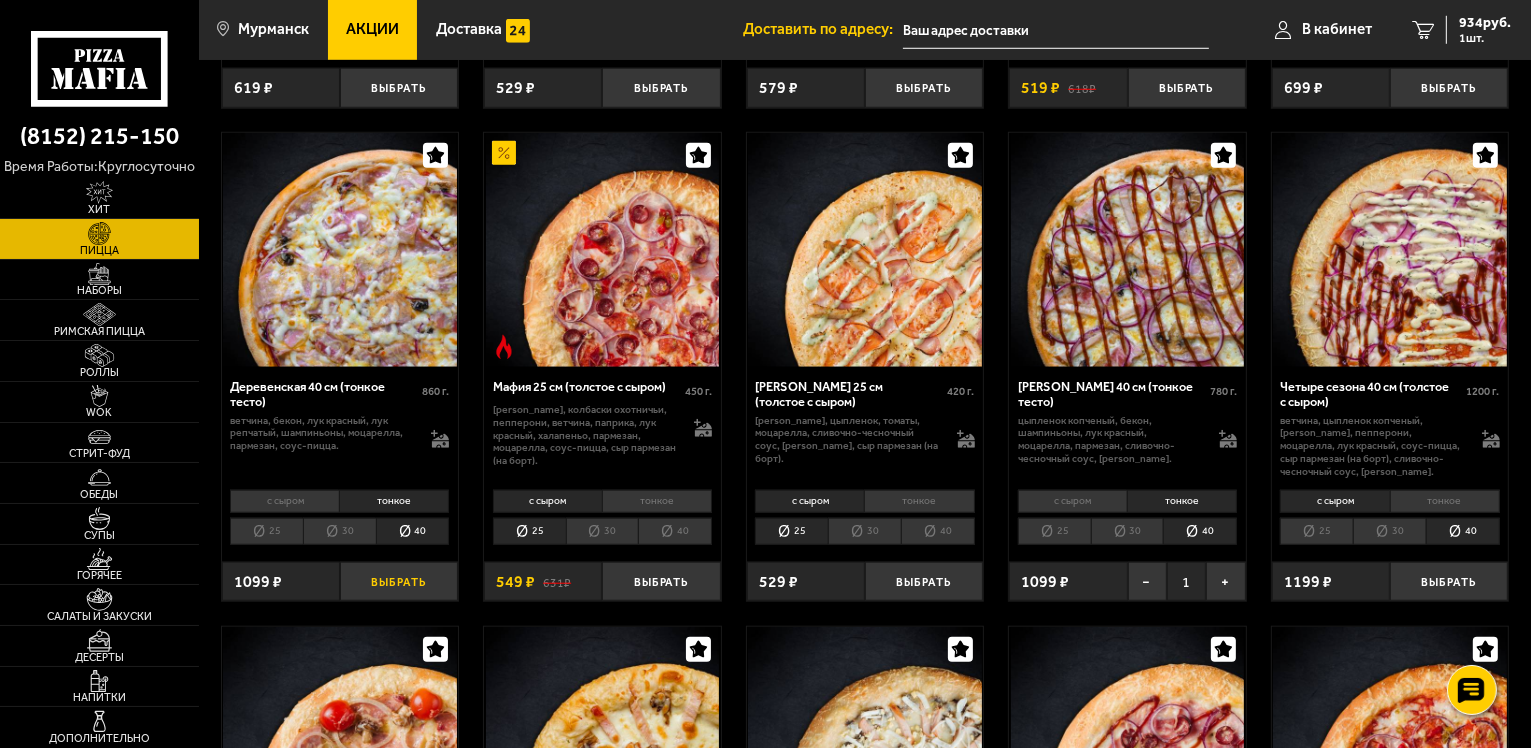 click on "Выбрать" at bounding box center (399, 581) 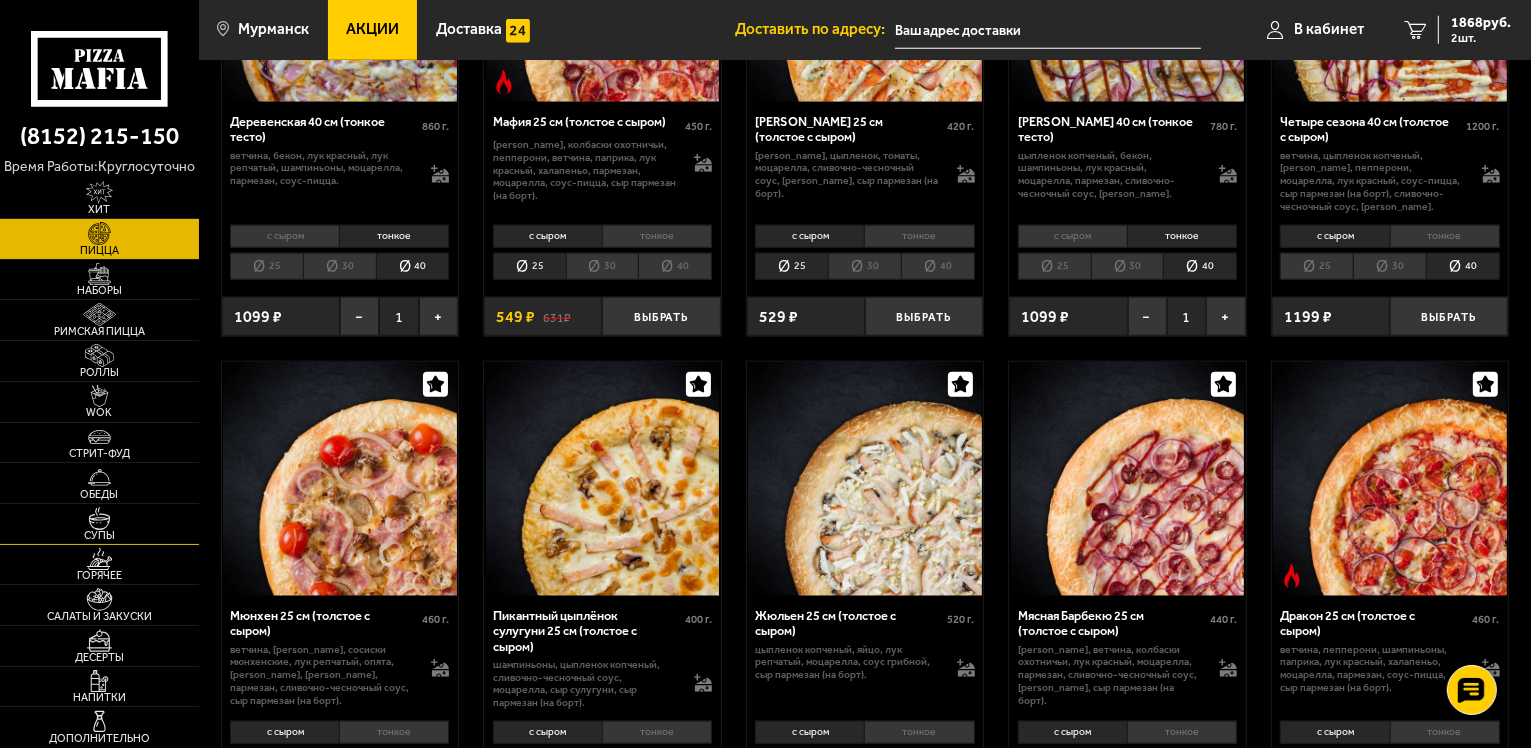 scroll, scrollTop: 2000, scrollLeft: 0, axis: vertical 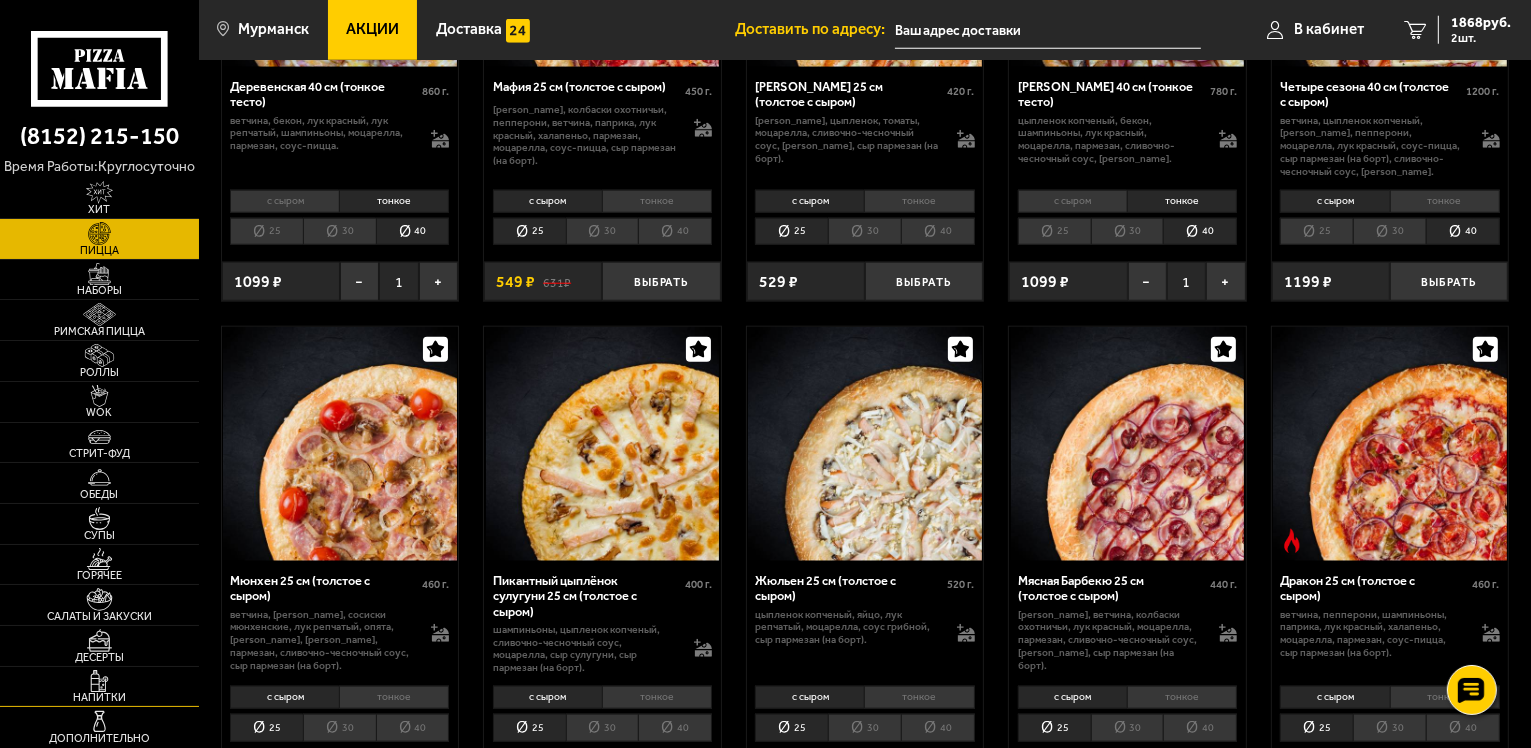 click on "Напитки" at bounding box center (99, 697) 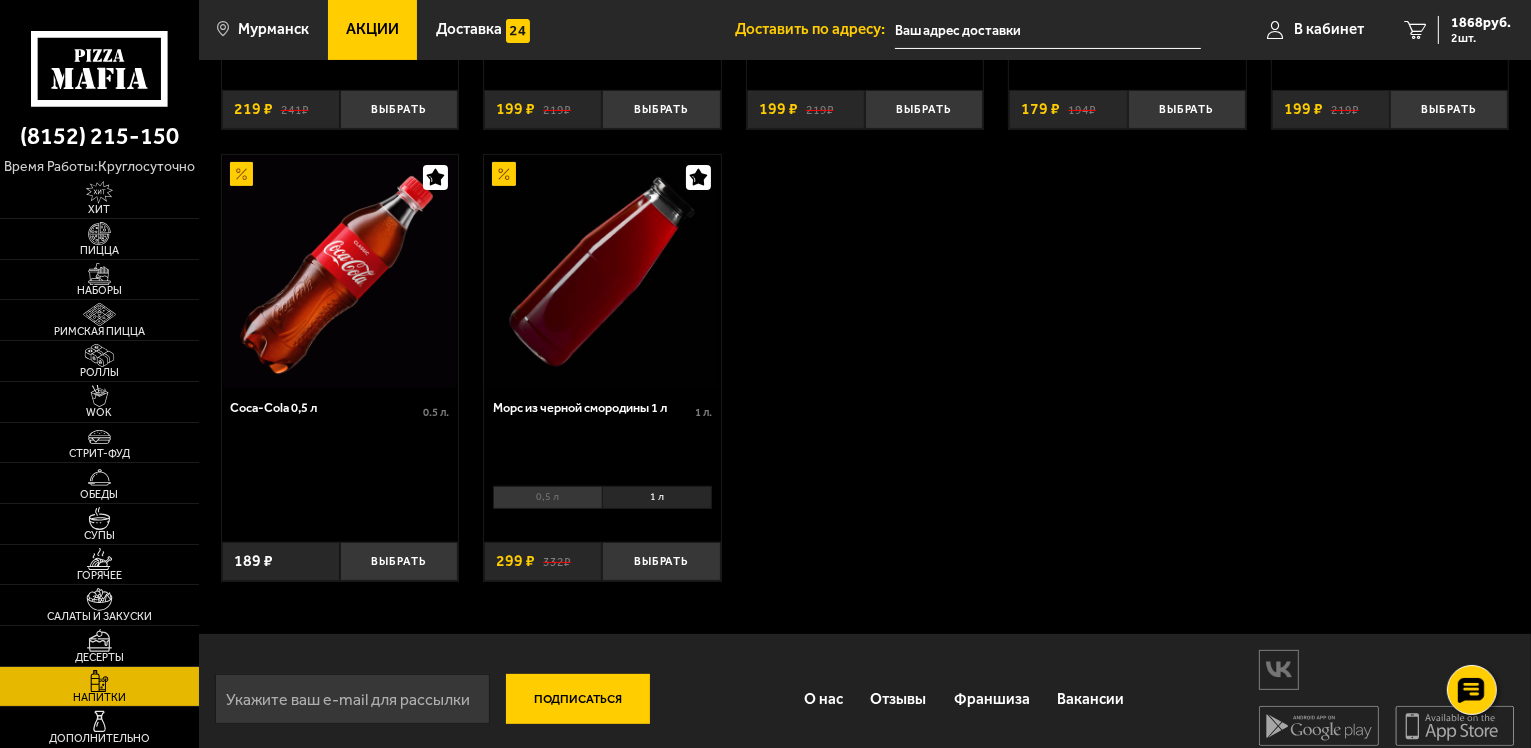scroll, scrollTop: 496, scrollLeft: 0, axis: vertical 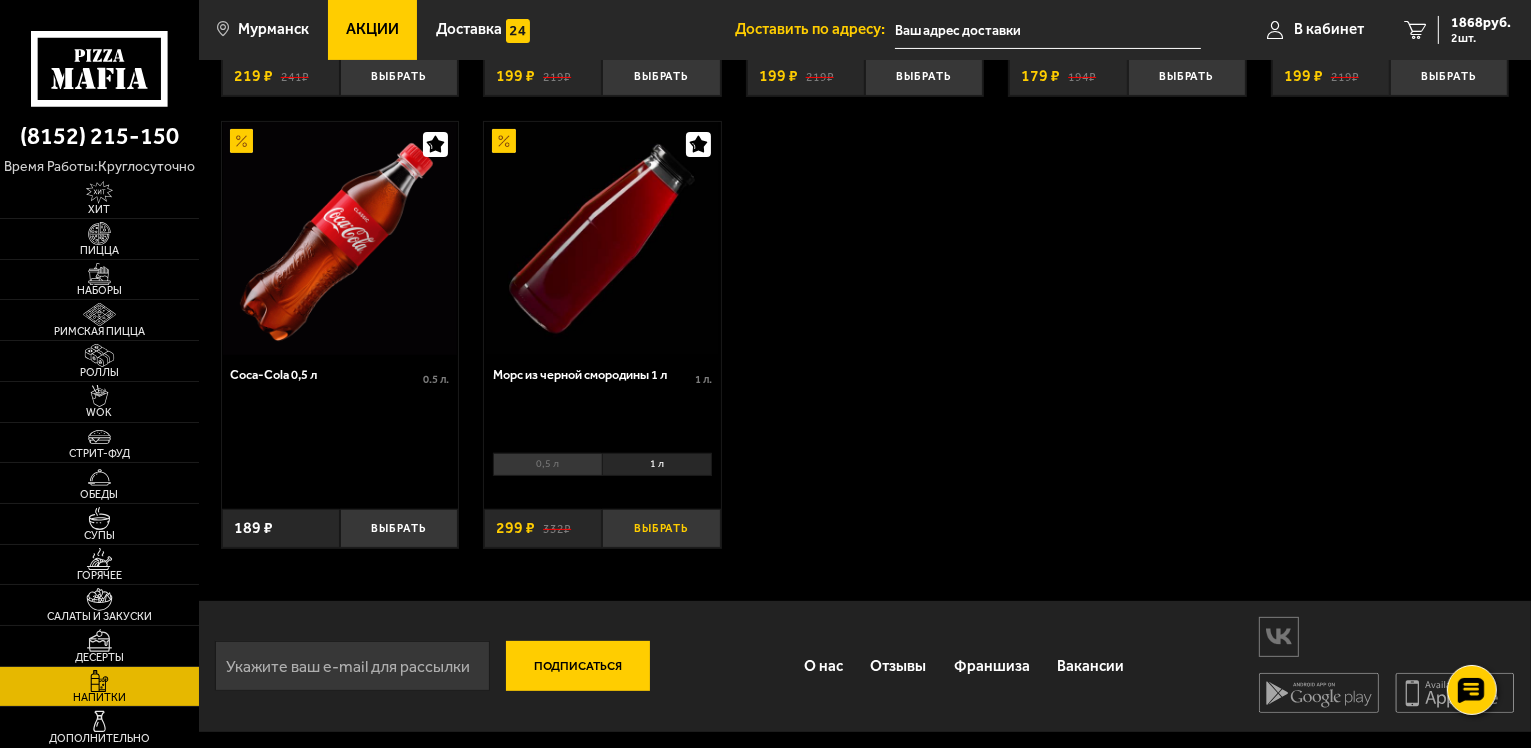click on "Выбрать" at bounding box center (661, 528) 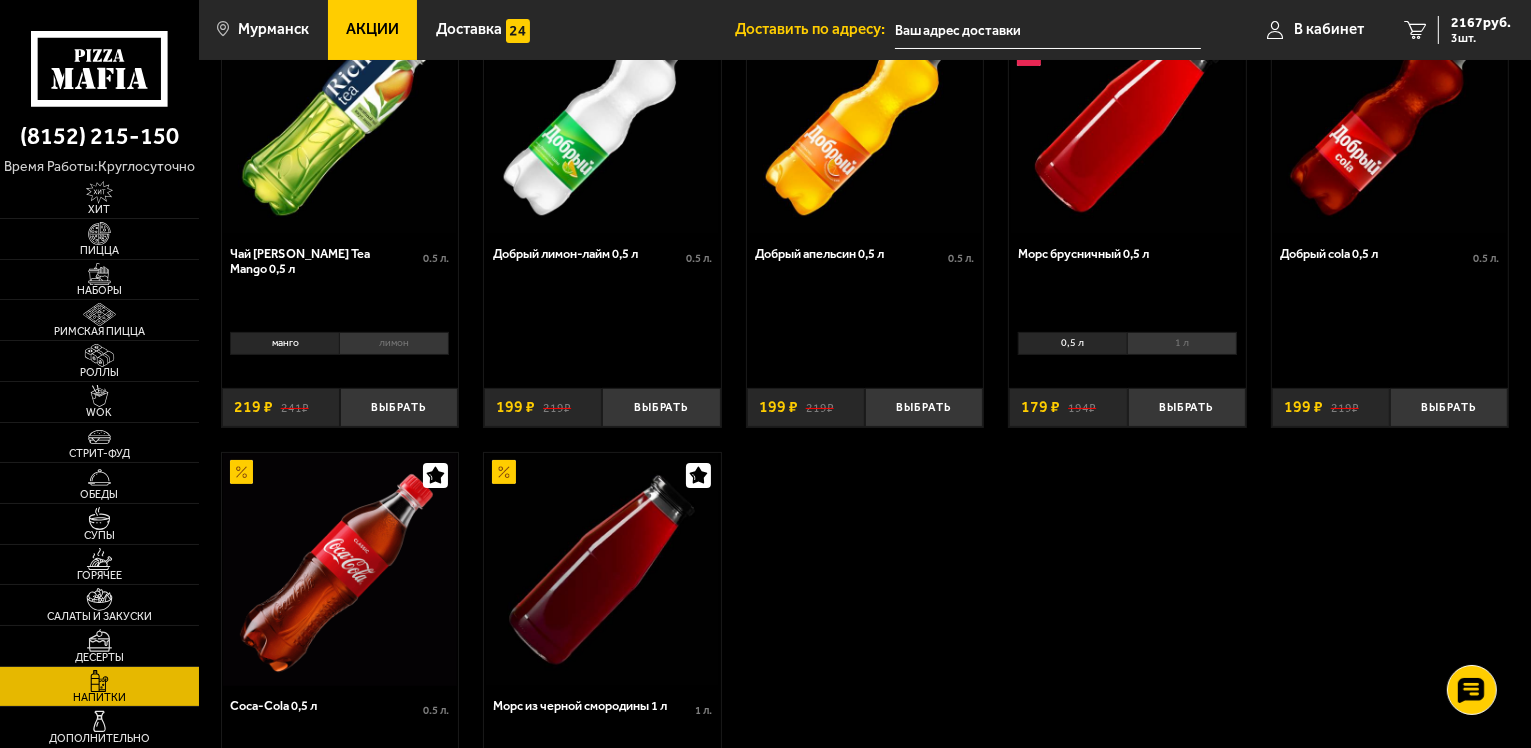 scroll, scrollTop: 96, scrollLeft: 0, axis: vertical 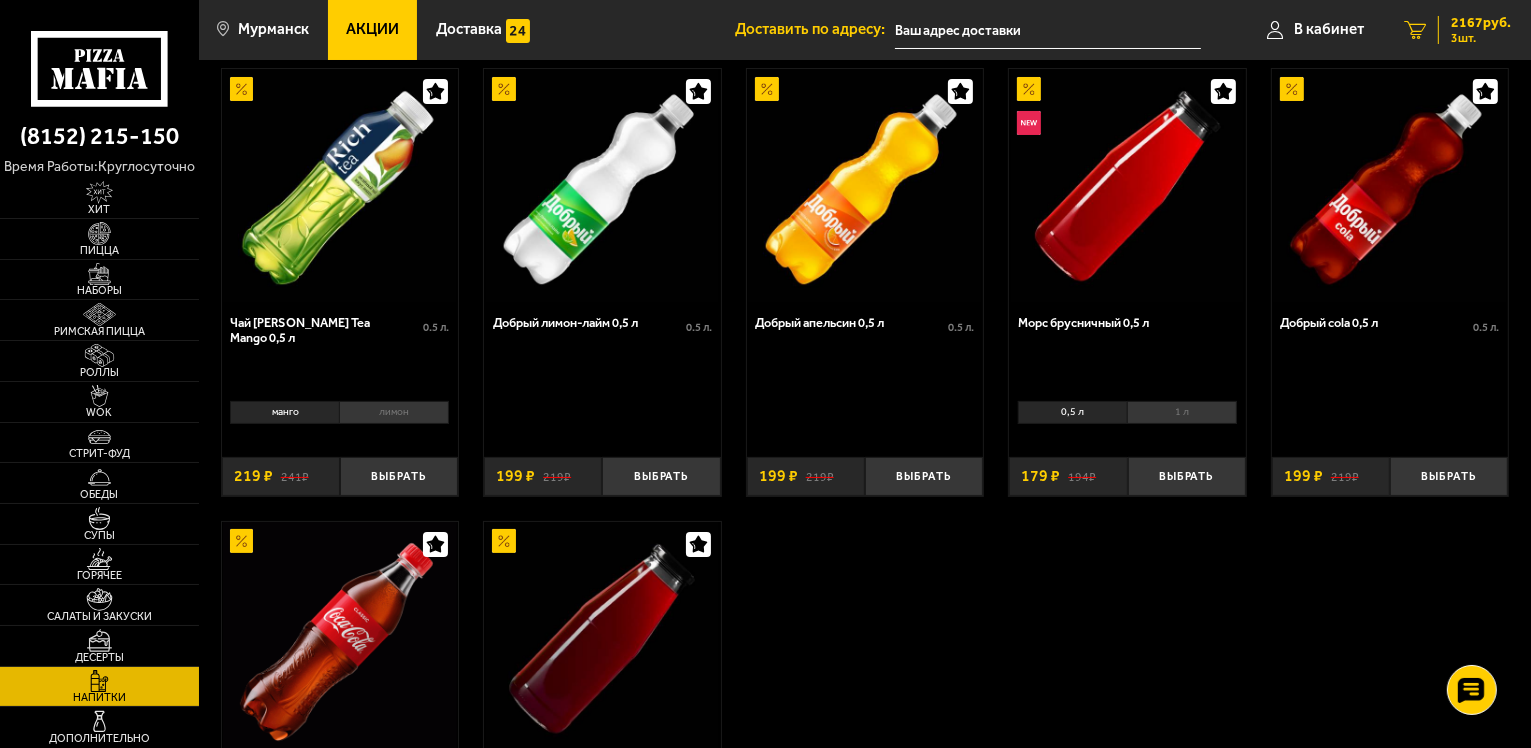 click on "2167  руб." at bounding box center [1481, 23] 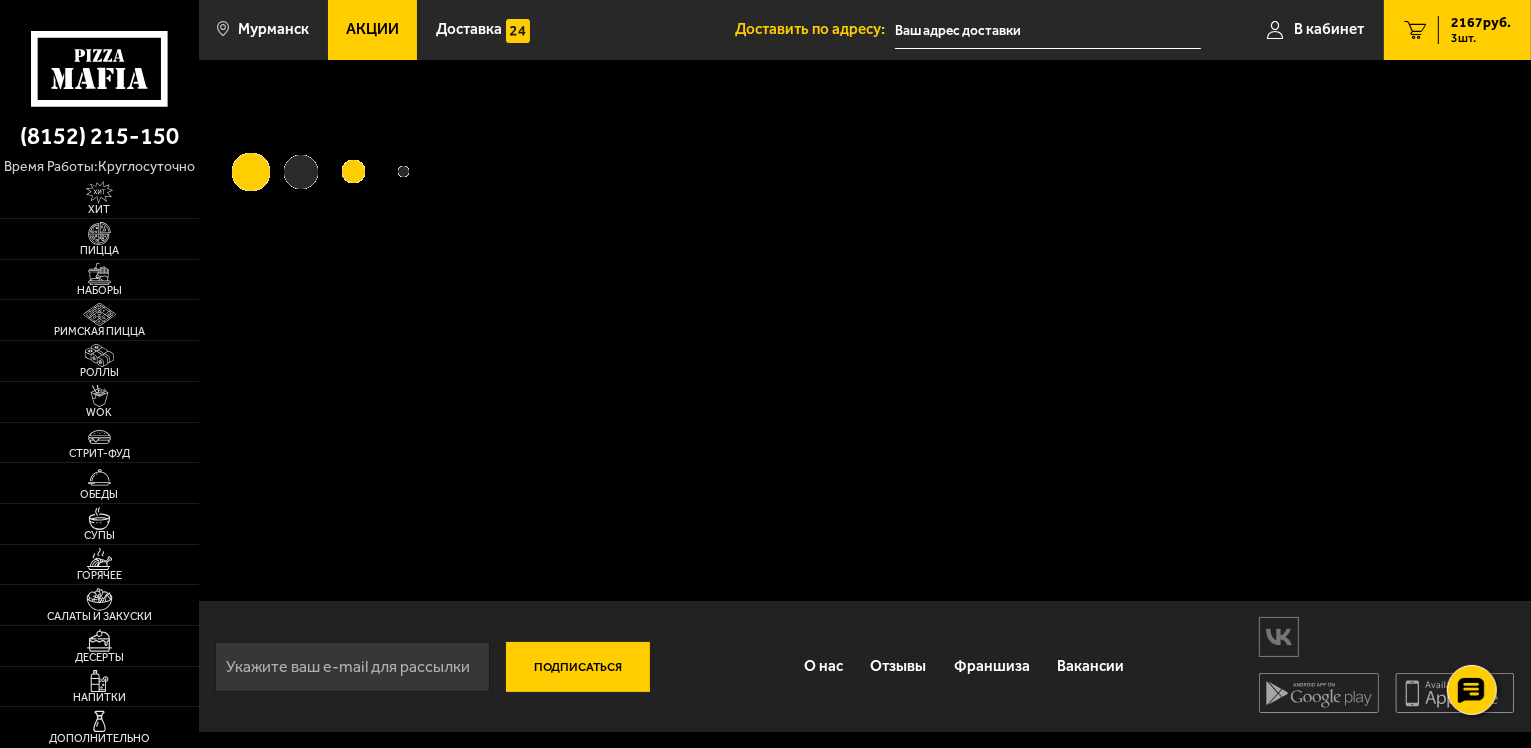 scroll, scrollTop: 0, scrollLeft: 0, axis: both 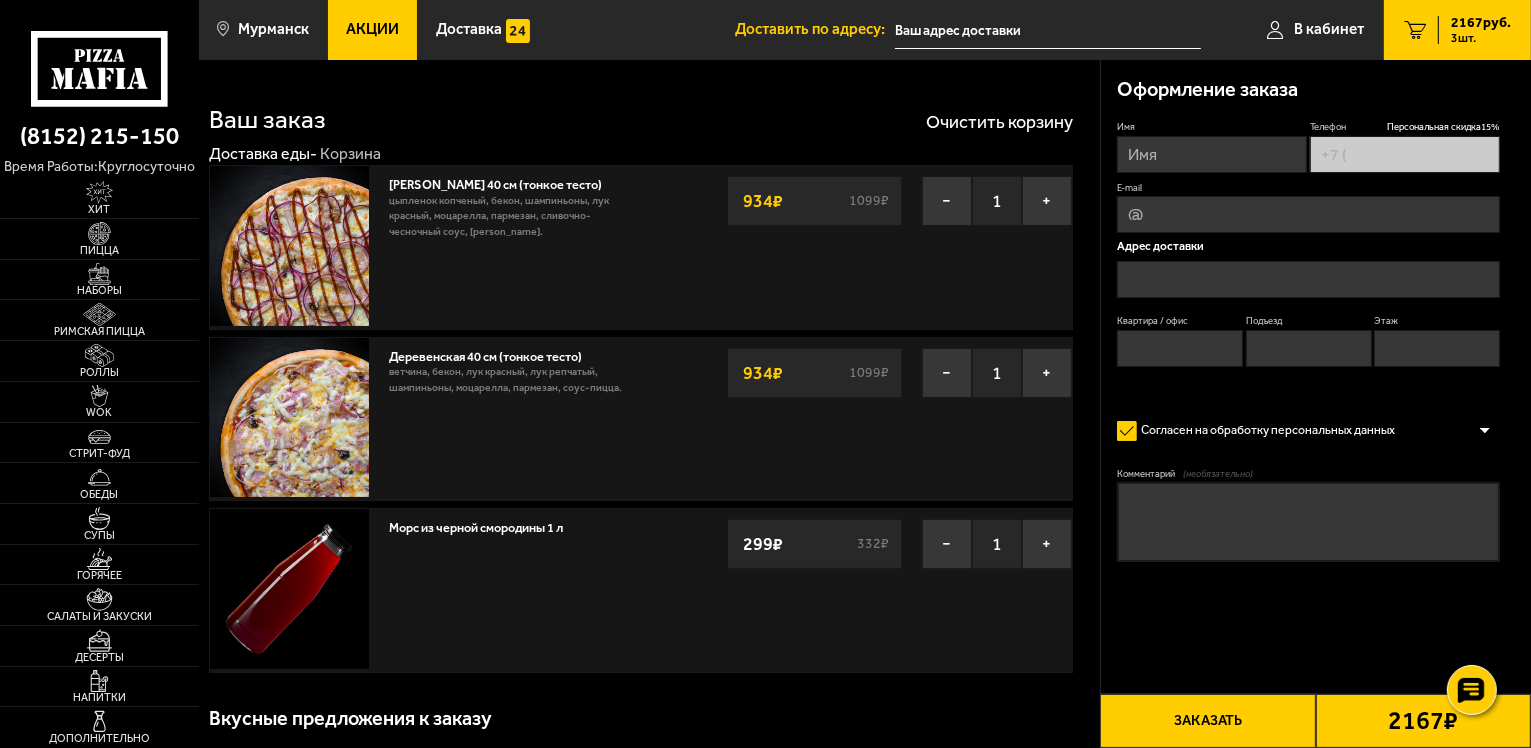 type on "[PHONE_NUMBER]" 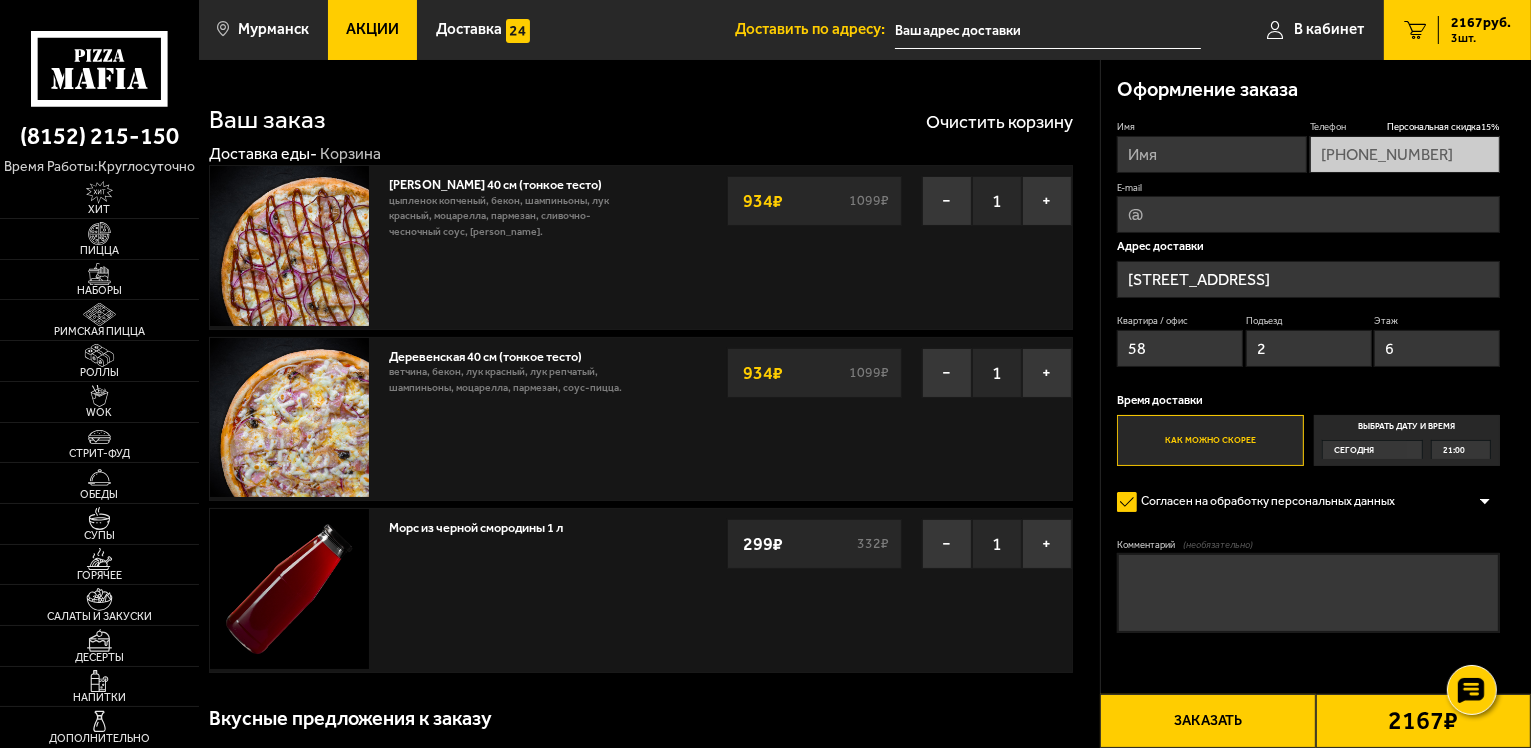 click on "Имя" at bounding box center [1212, 154] 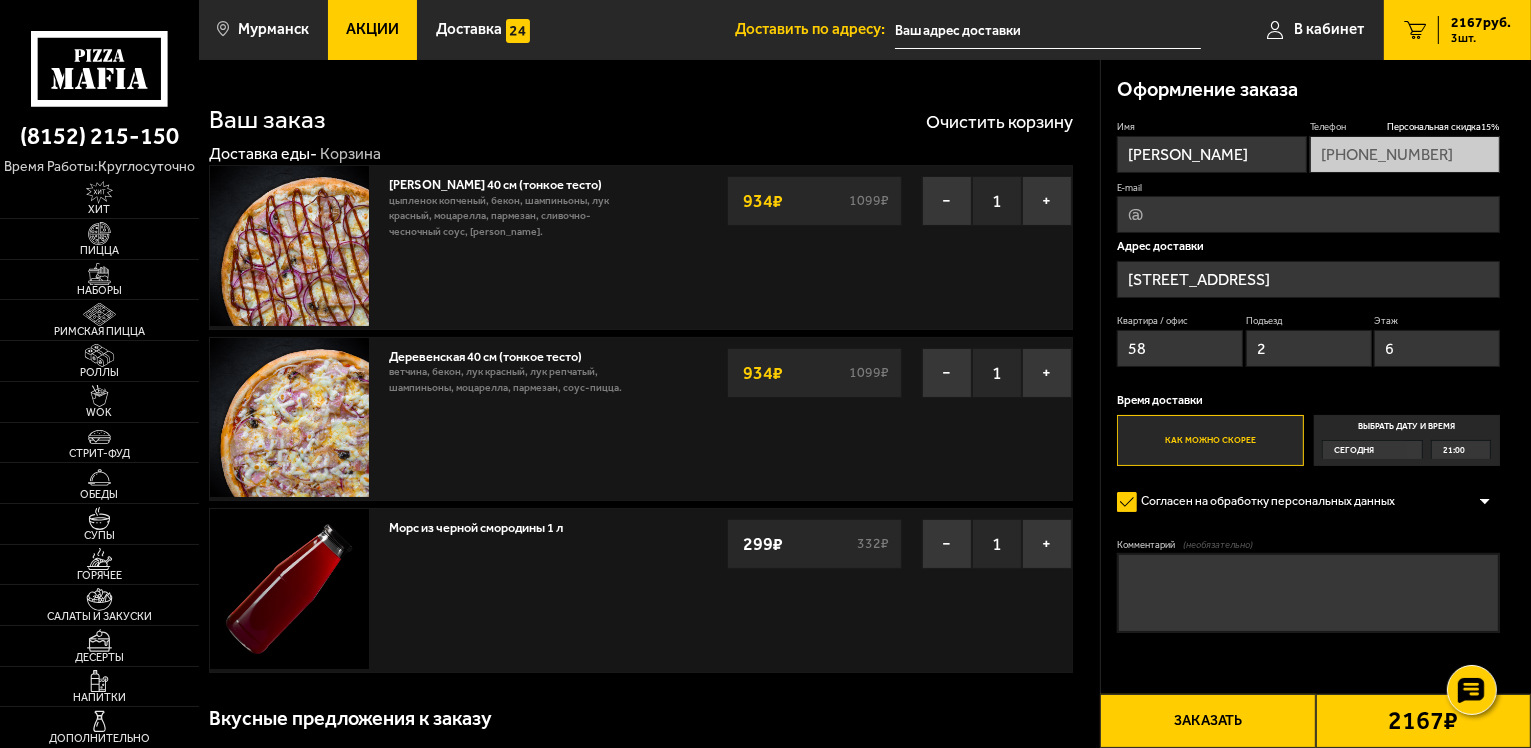 type on "[EMAIL_ADDRESS][DOMAIN_NAME]" 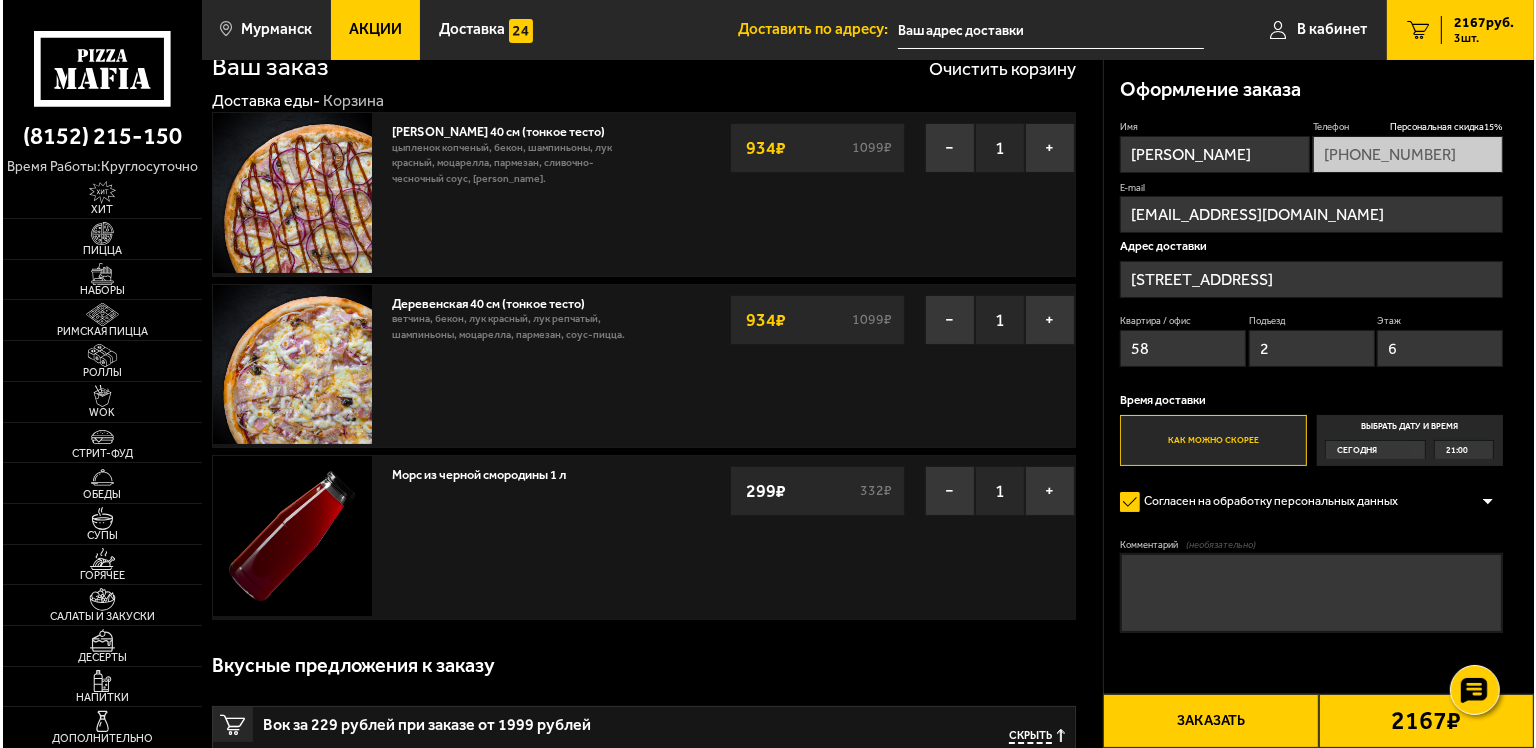 scroll, scrollTop: 100, scrollLeft: 0, axis: vertical 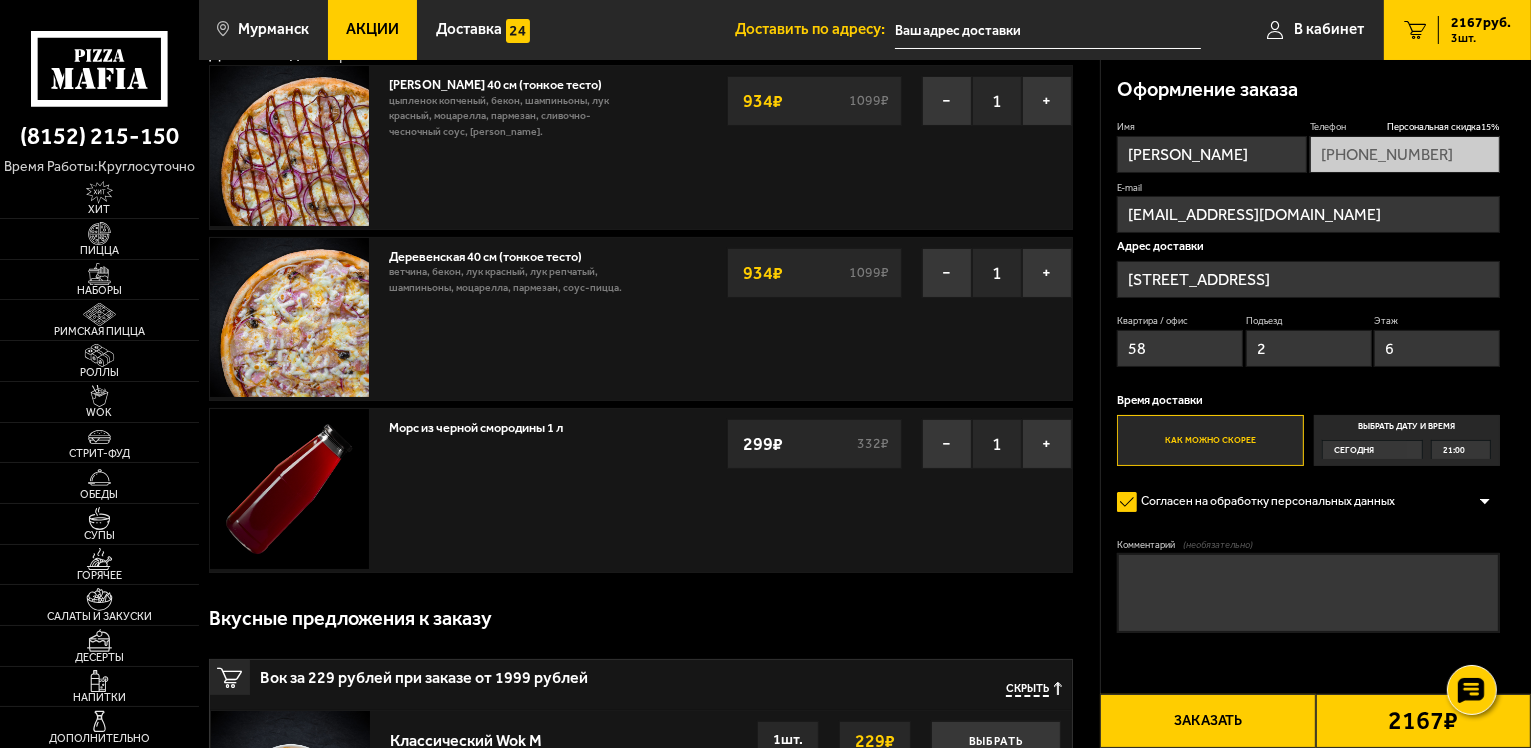 click on "Заказать" at bounding box center [1207, 721] 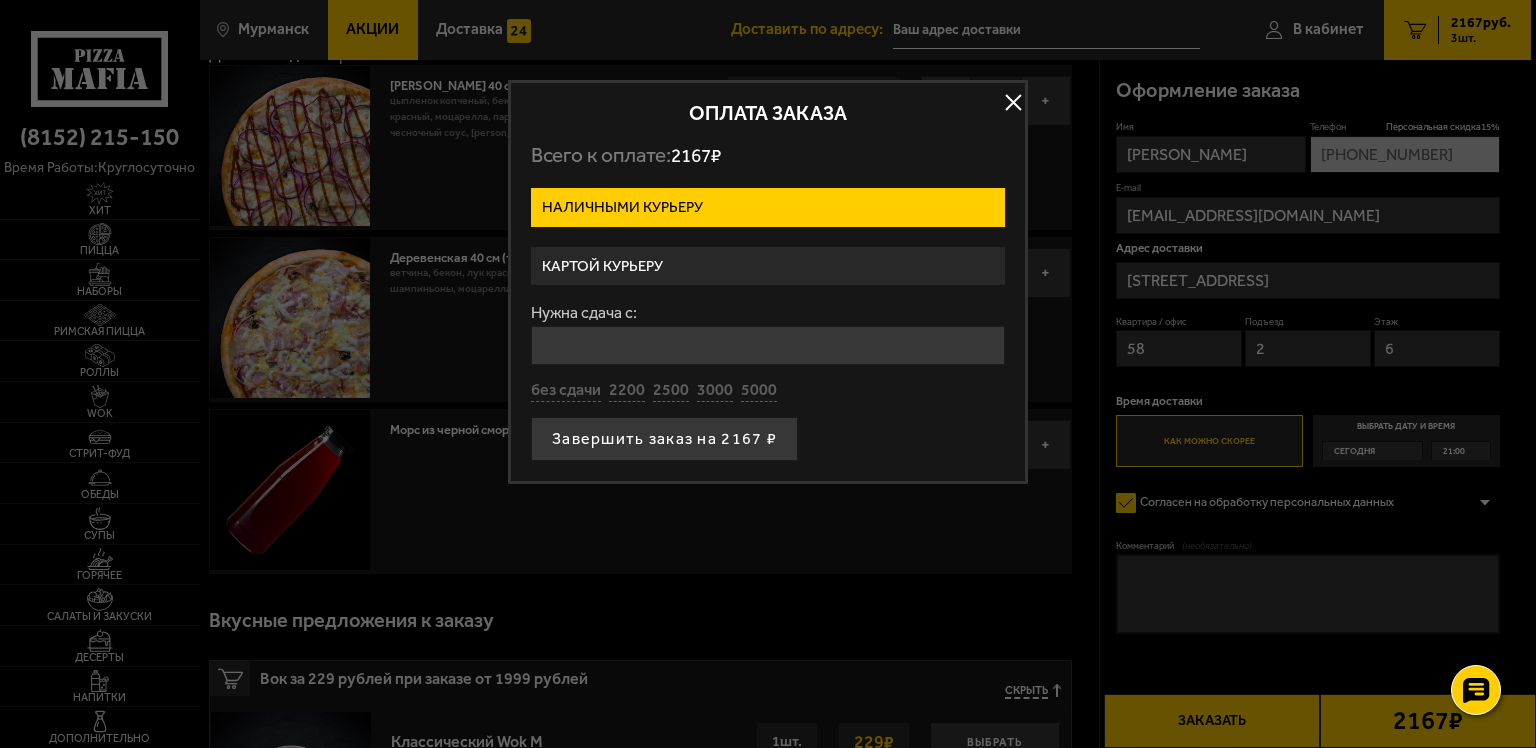 click on "Картой курьеру" at bounding box center [768, 266] 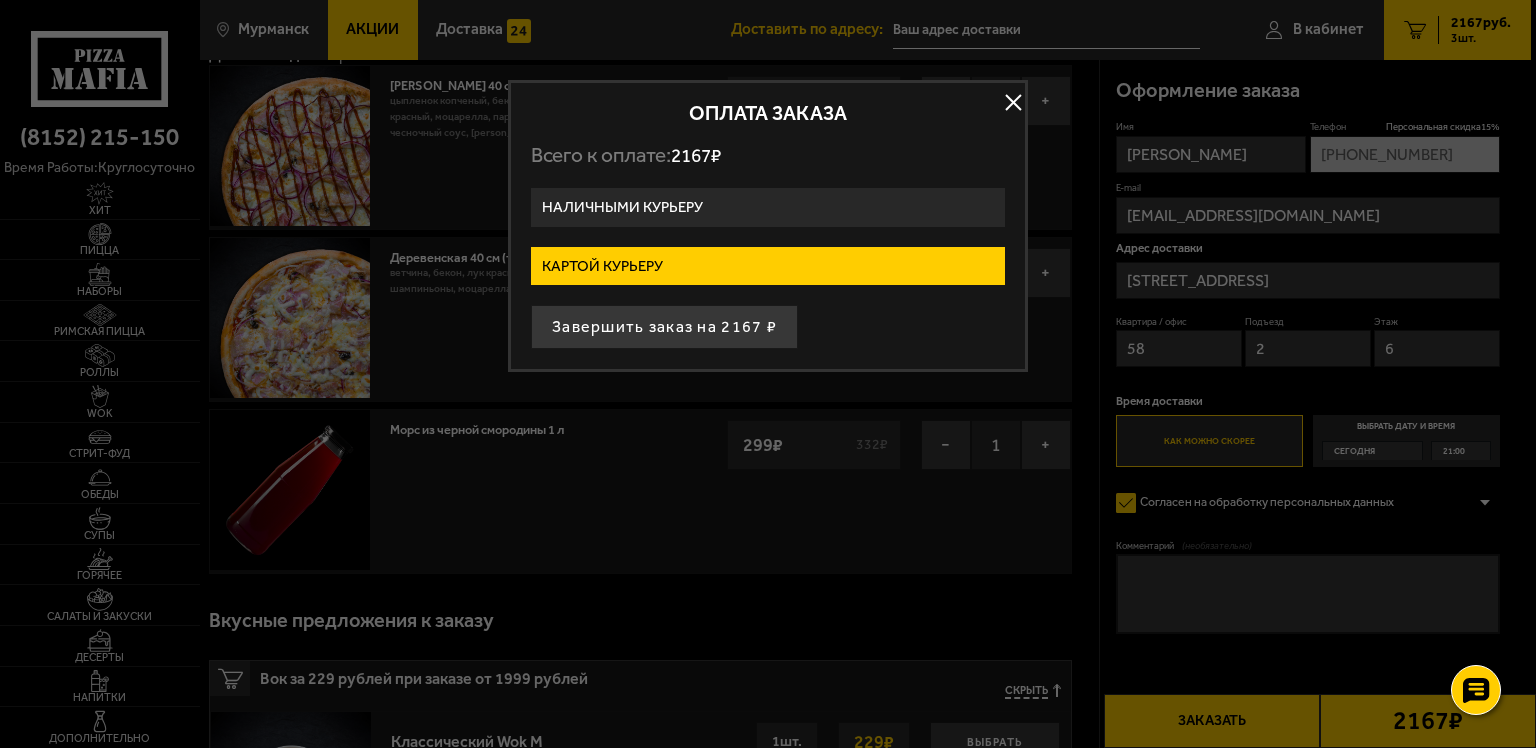 click on "Наличными курьеру" at bounding box center [768, 207] 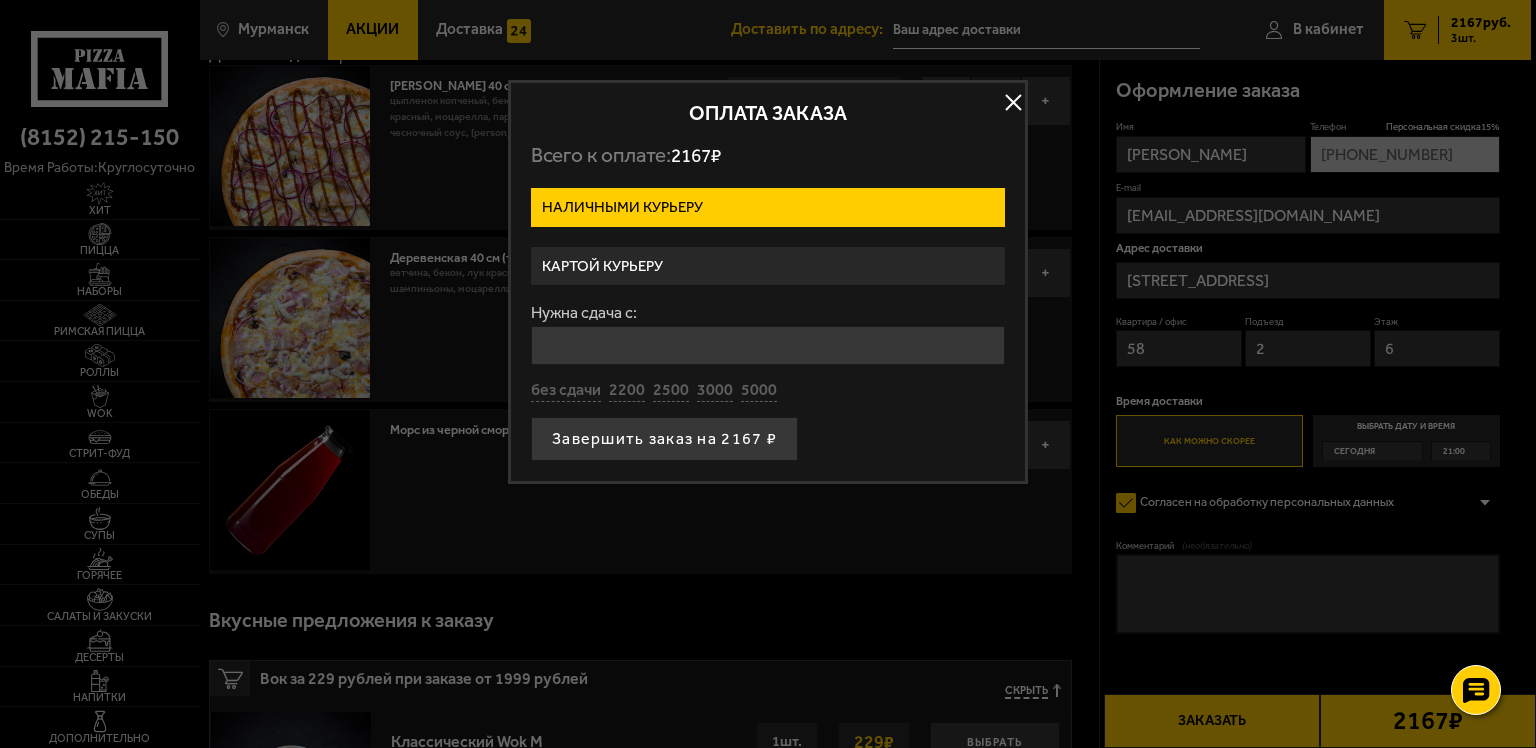 click on "Нужна сдача с:" at bounding box center (768, 345) 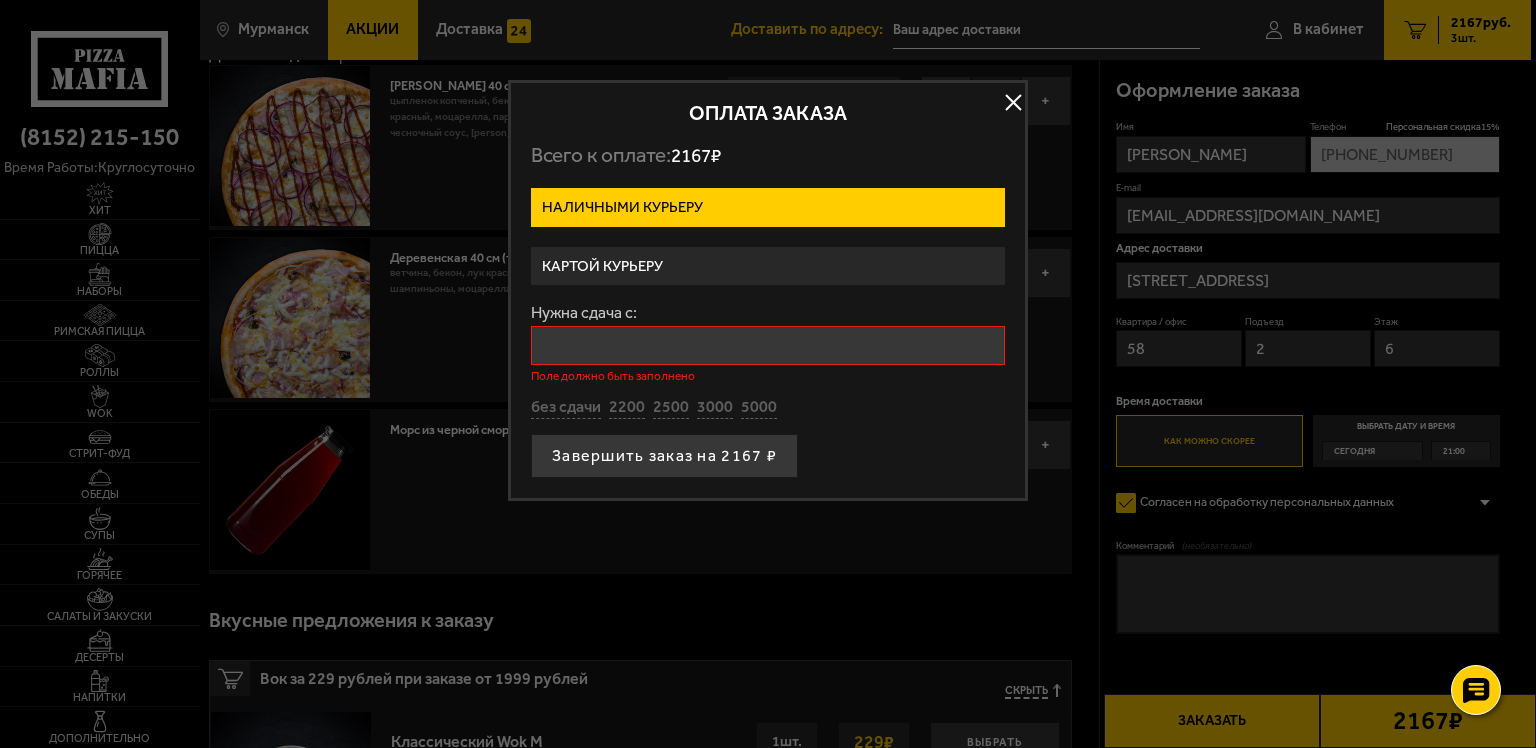 click on "Нужна сдача с:" at bounding box center (768, 345) 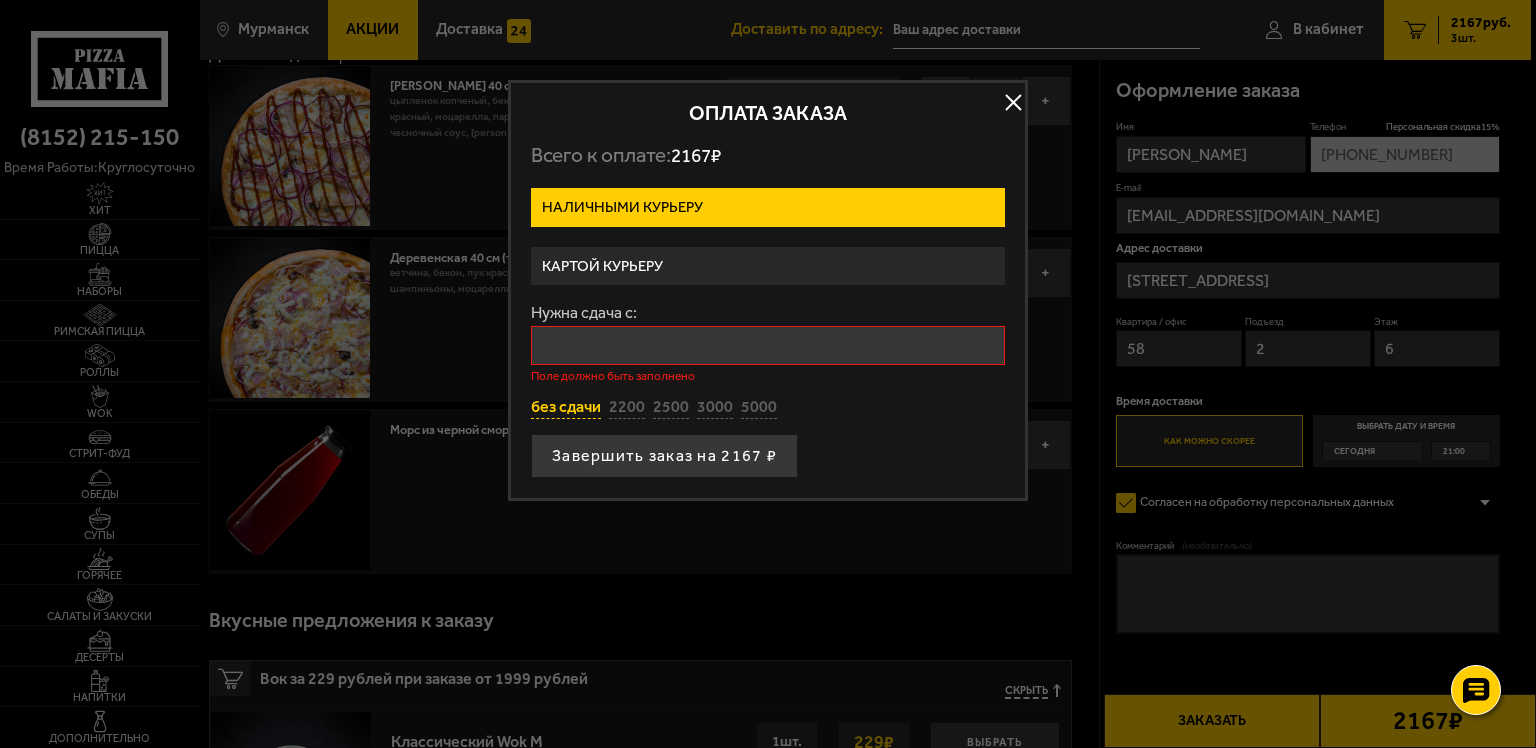 click on "без сдачи" at bounding box center (566, 408) 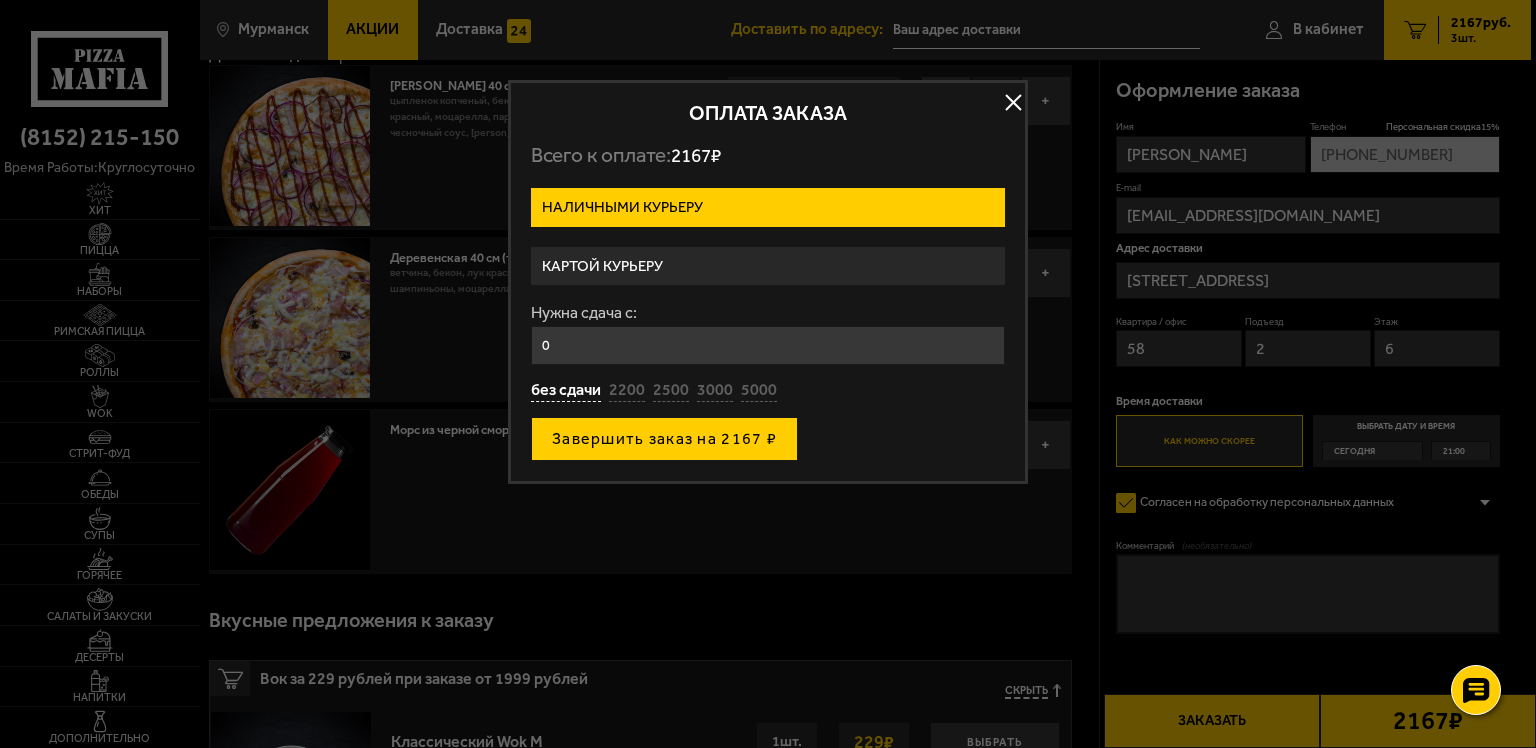click on "Завершить заказ на 2167 ₽" at bounding box center (664, 439) 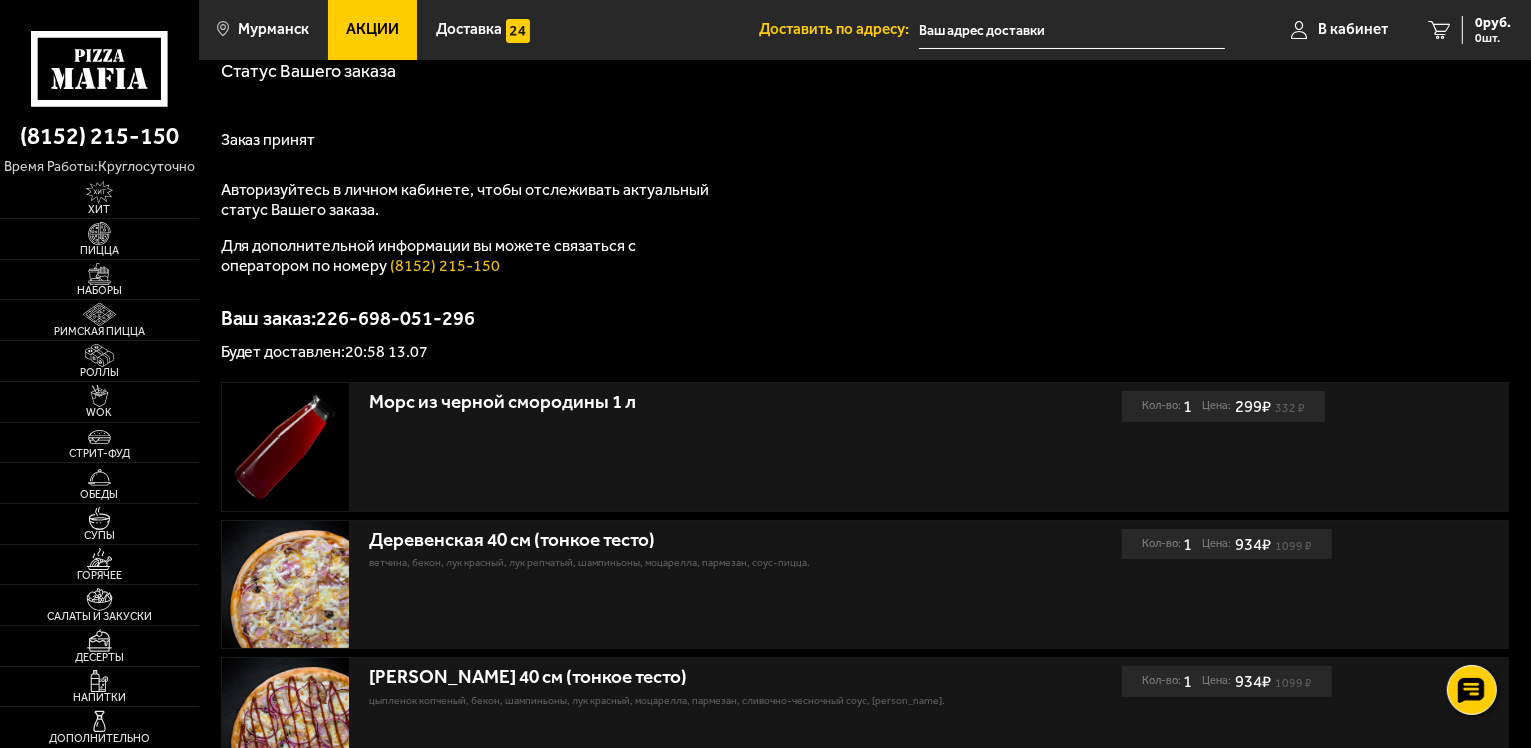 scroll, scrollTop: 0, scrollLeft: 0, axis: both 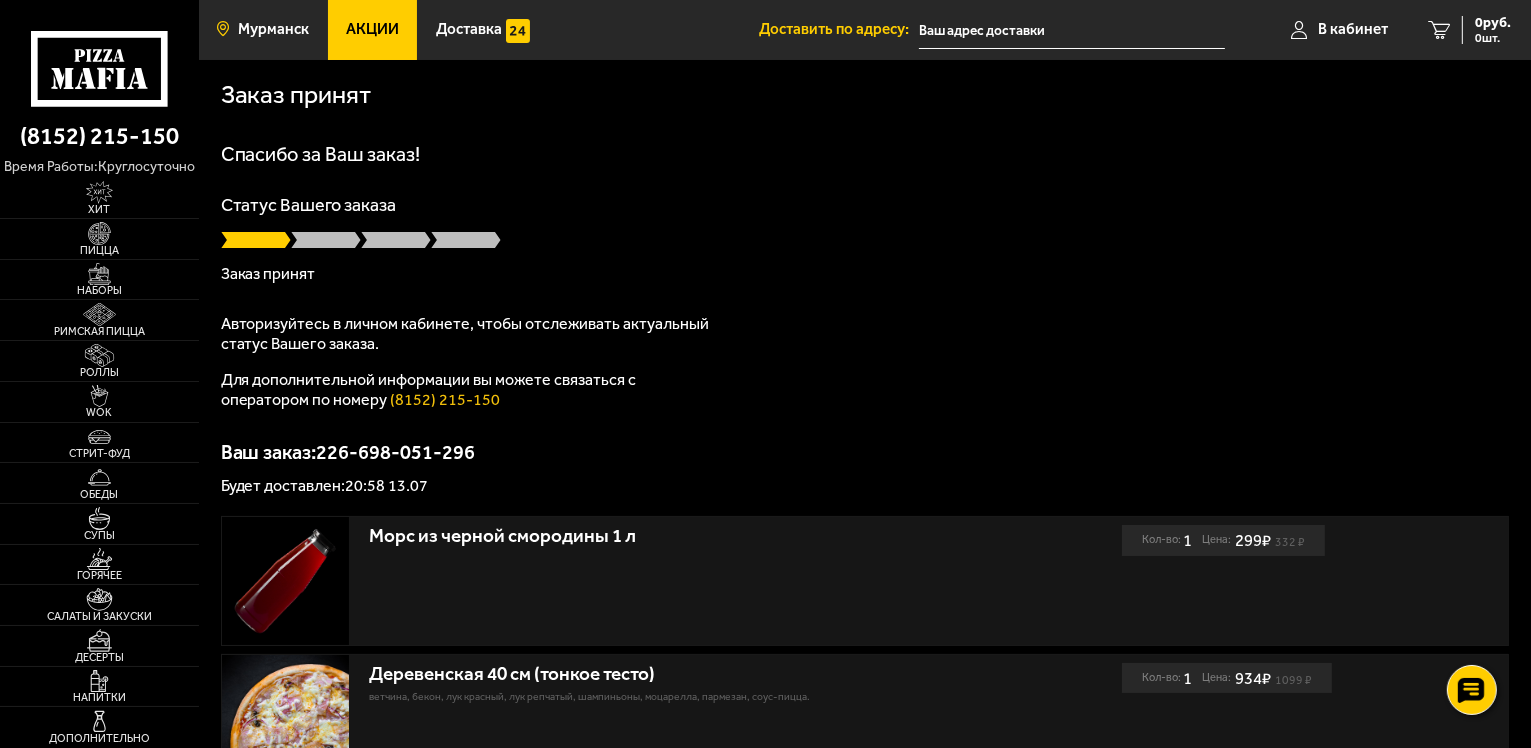 click on "Мурманск" at bounding box center [263, 30] 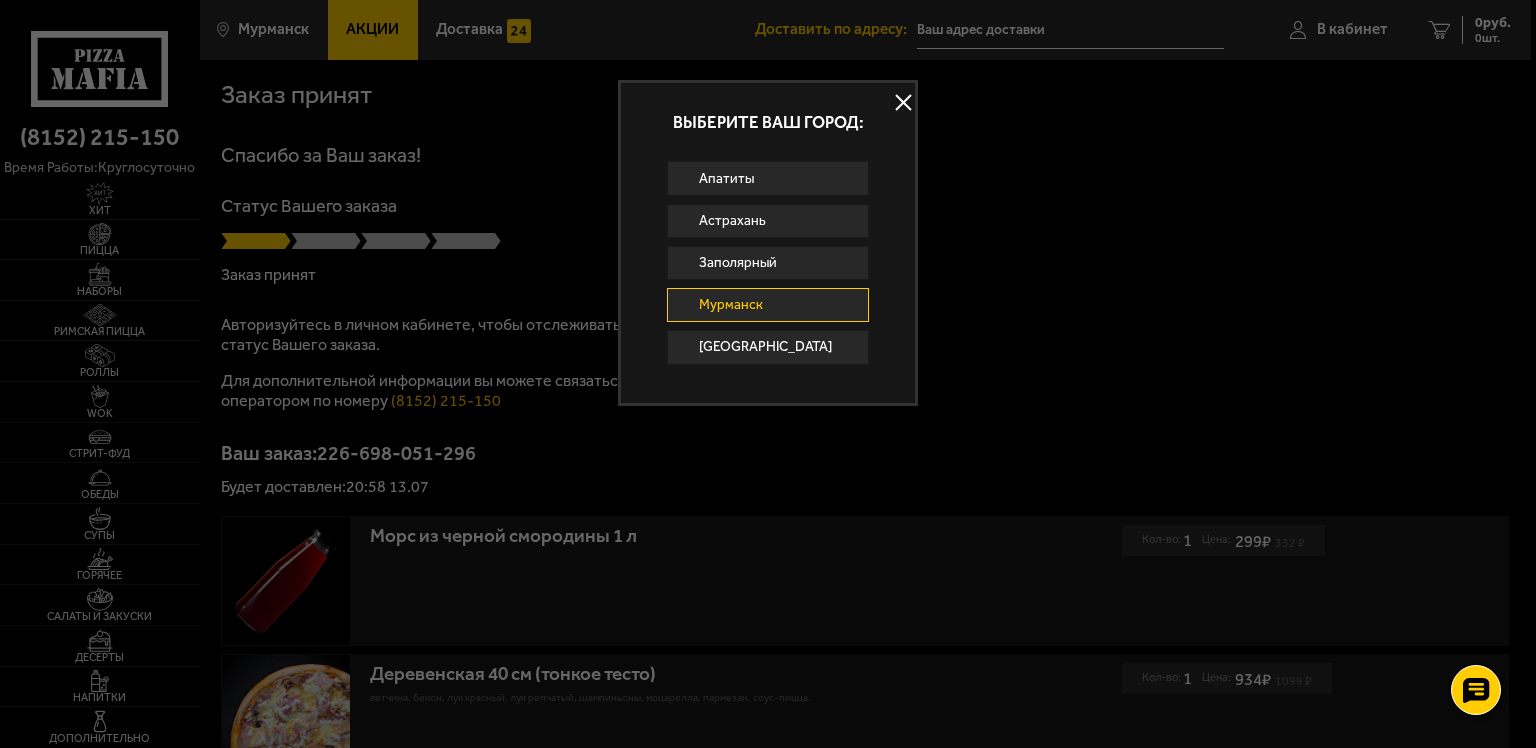 click at bounding box center (903, 103) 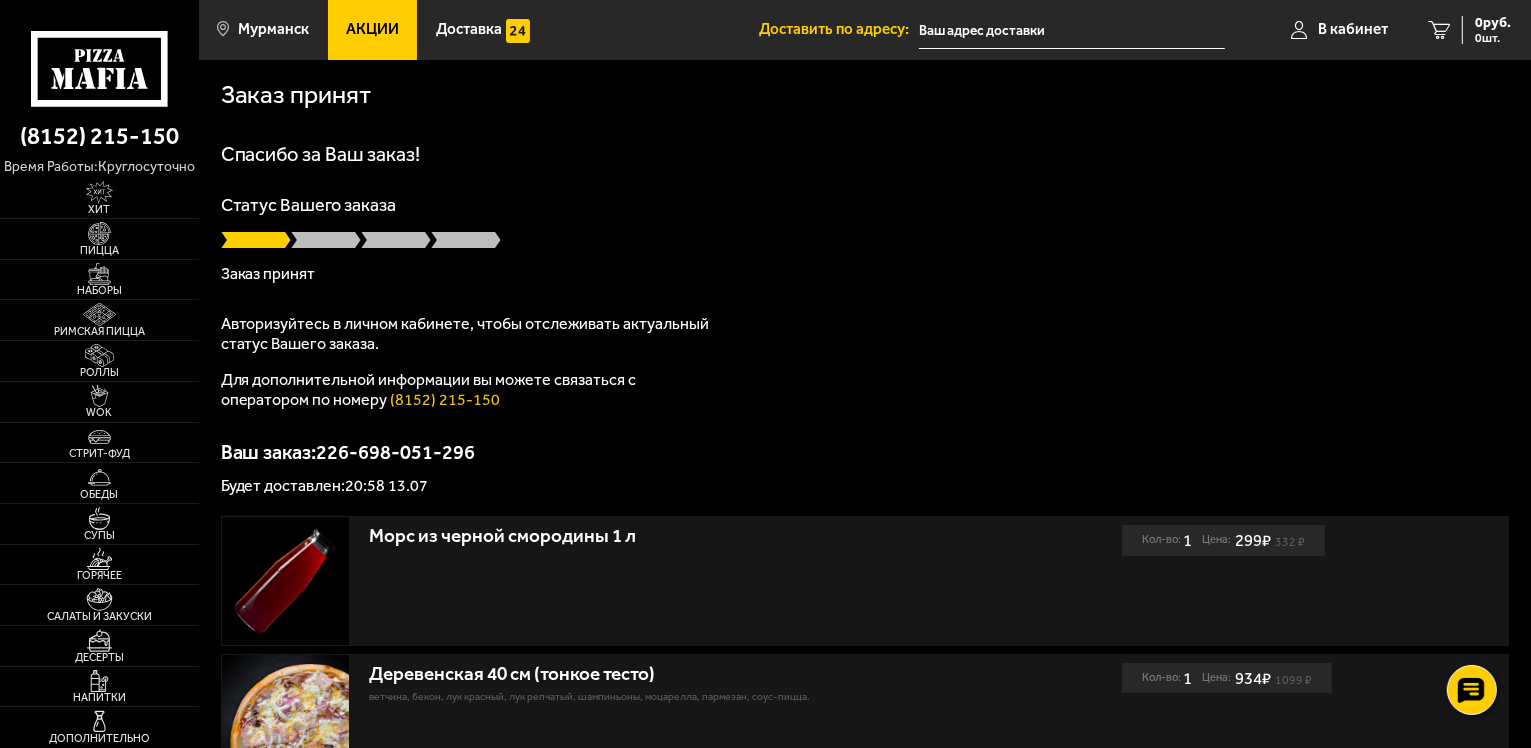click 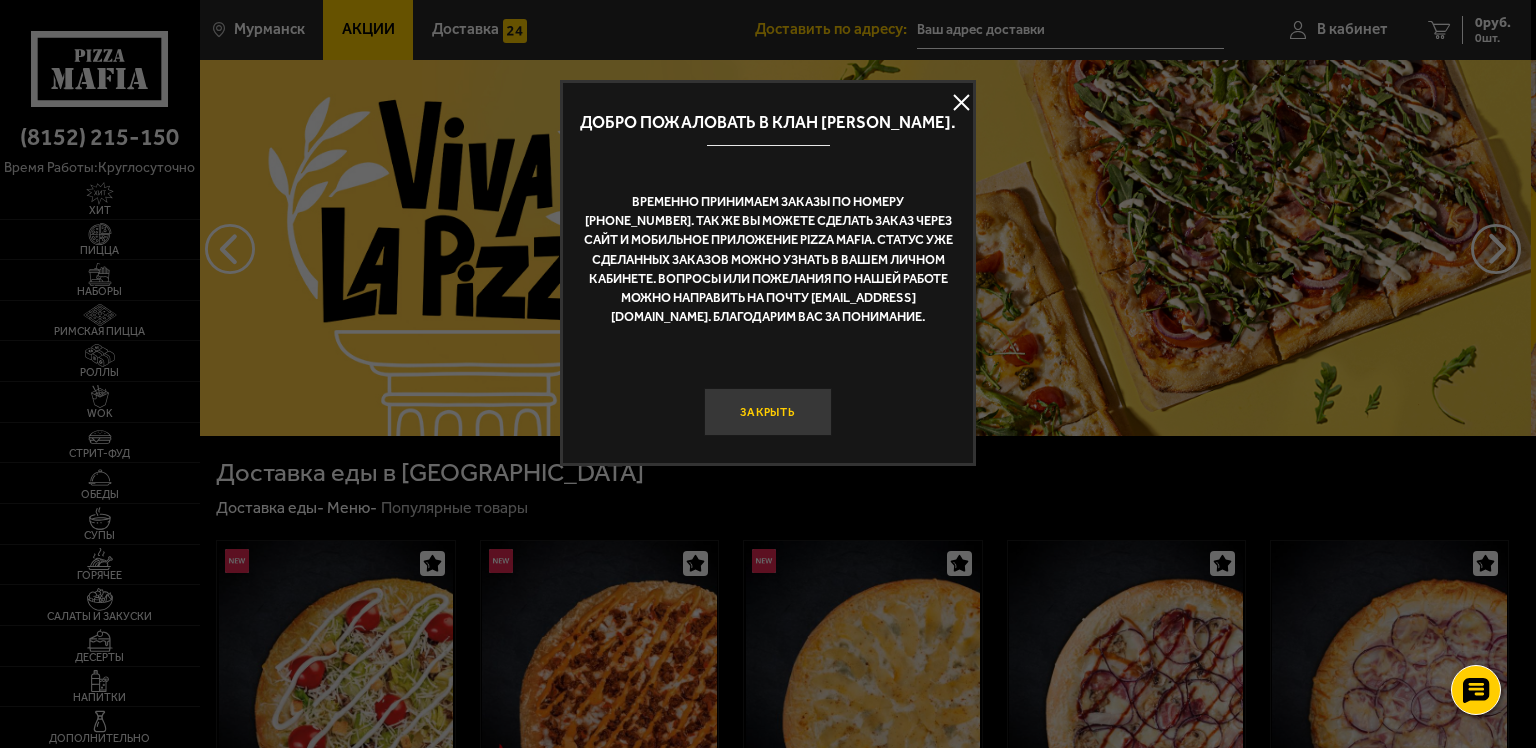 click on "Закрыть" at bounding box center [768, 412] 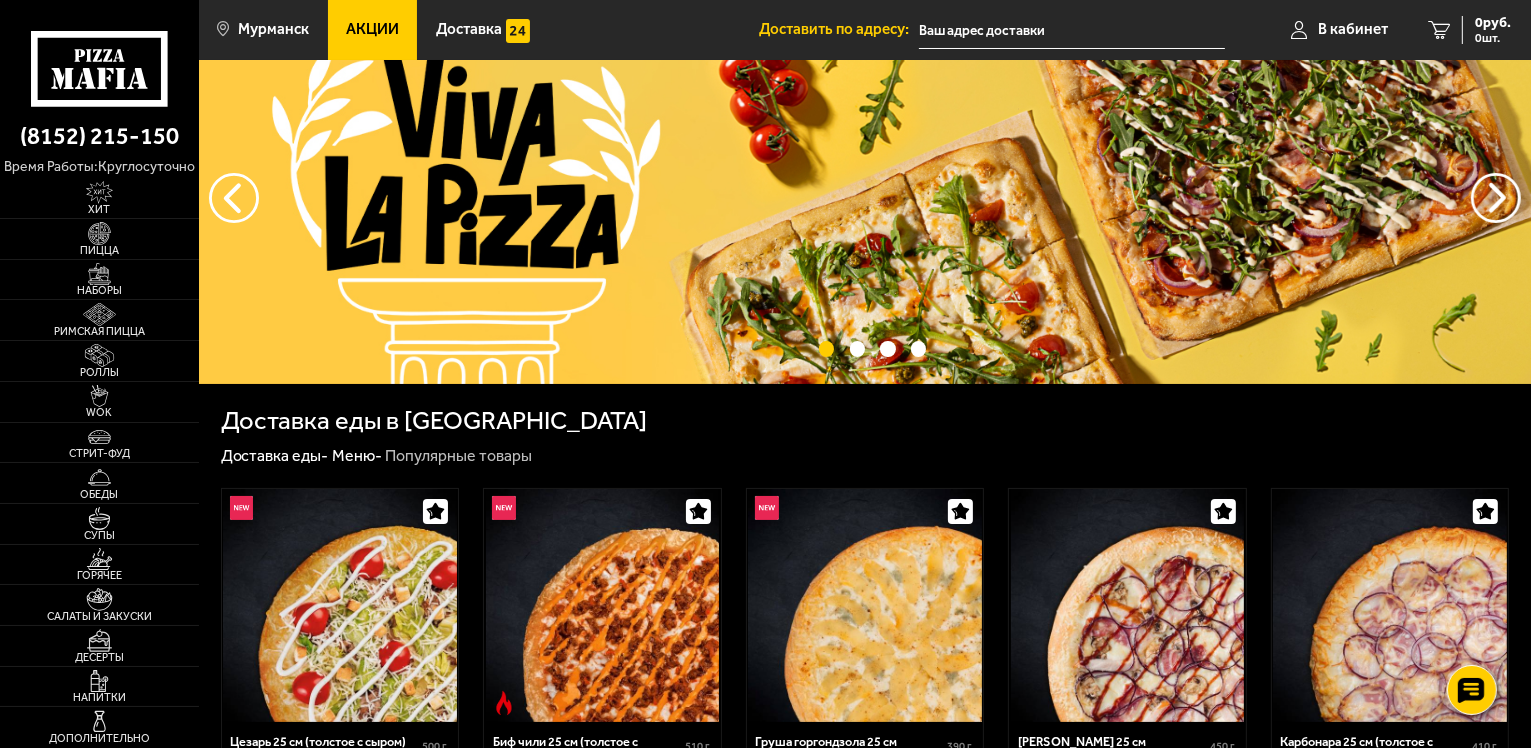 scroll, scrollTop: 100, scrollLeft: 0, axis: vertical 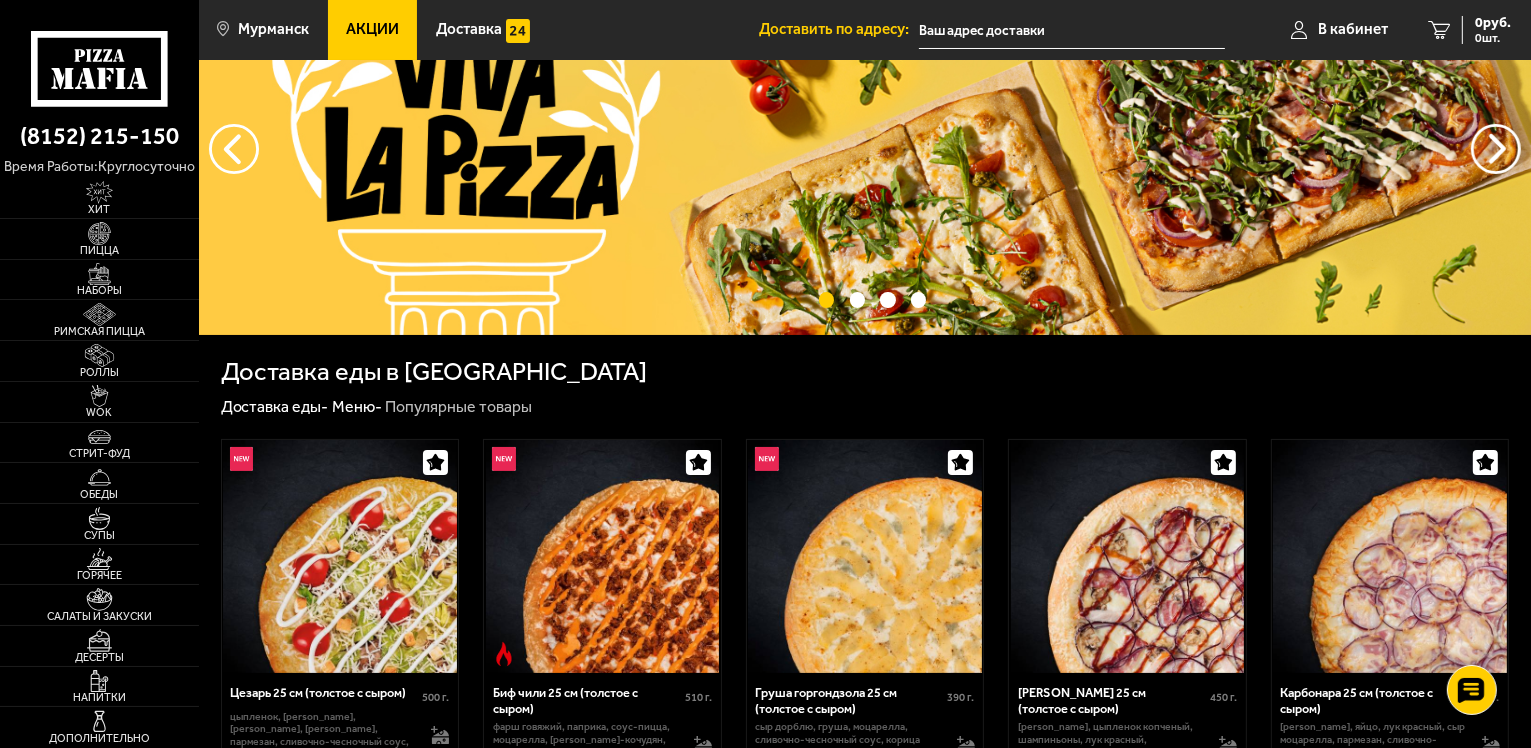 click at bounding box center (865, 147) 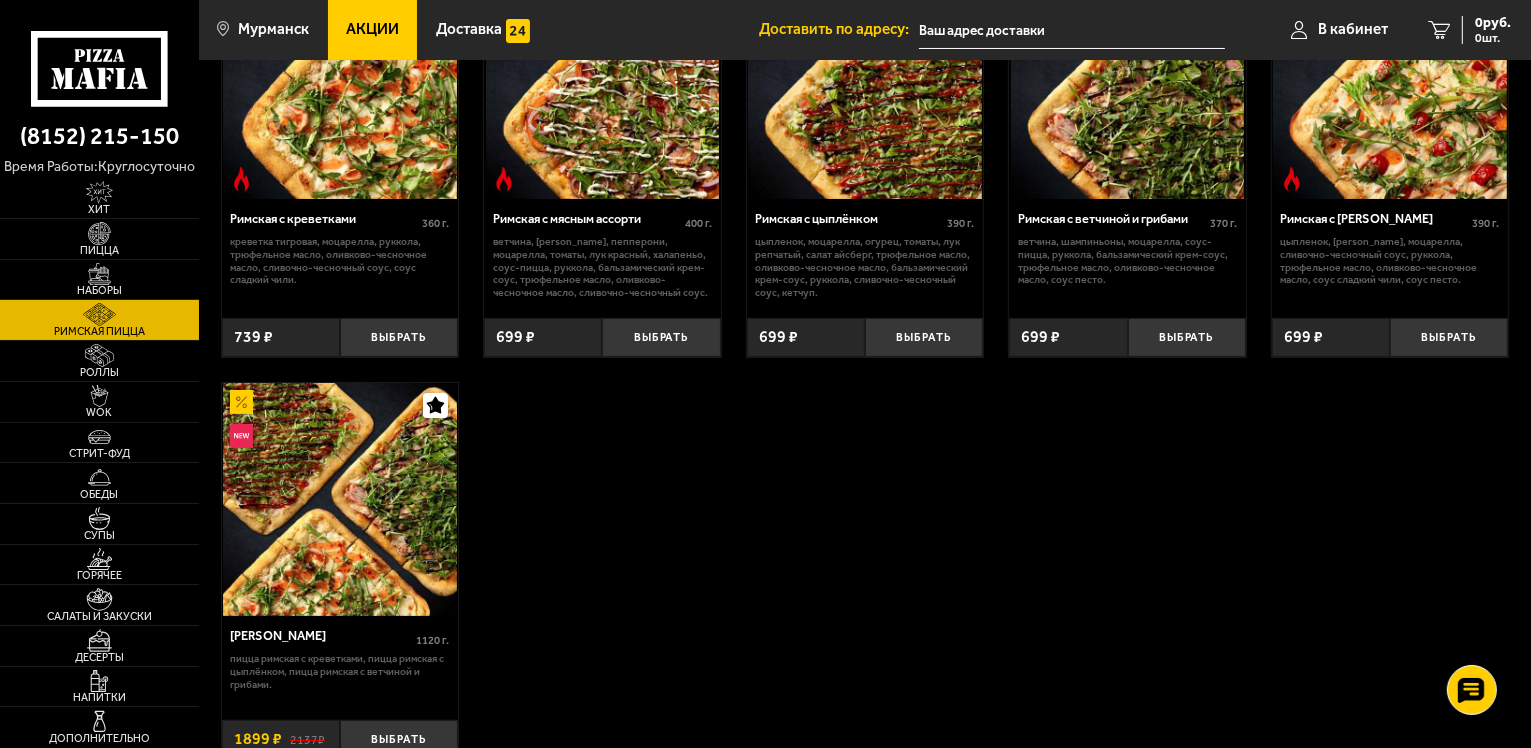 scroll, scrollTop: 100, scrollLeft: 0, axis: vertical 